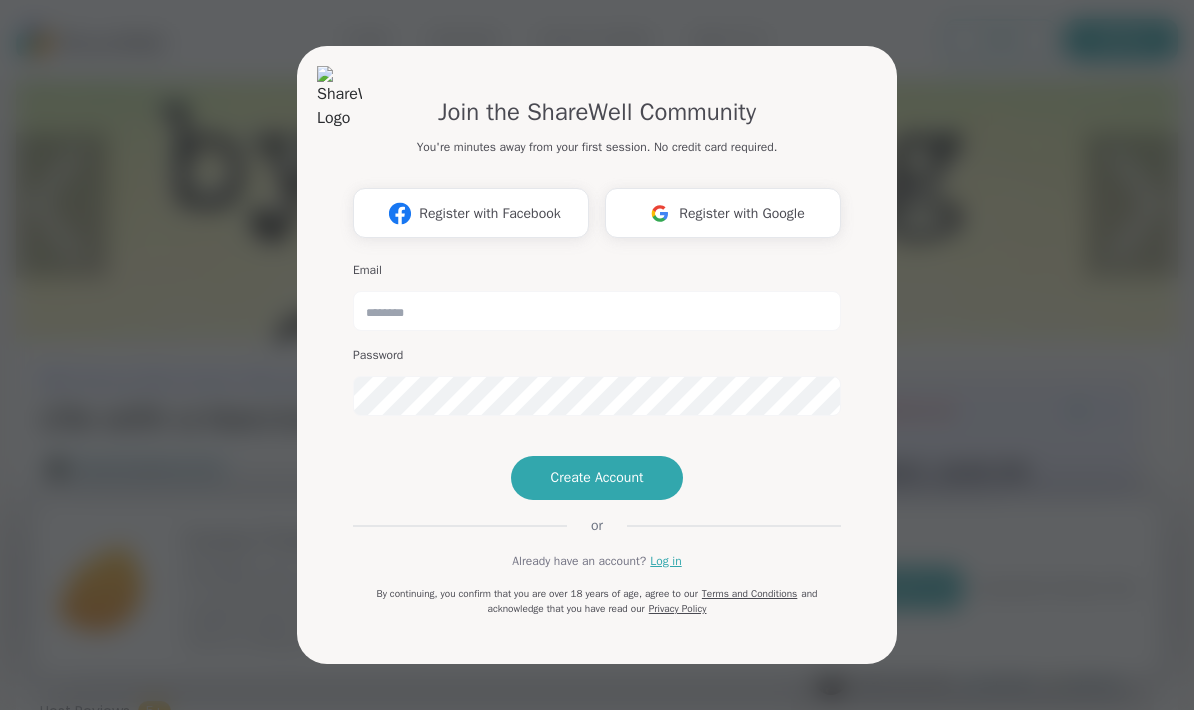 scroll, scrollTop: 0, scrollLeft: 0, axis: both 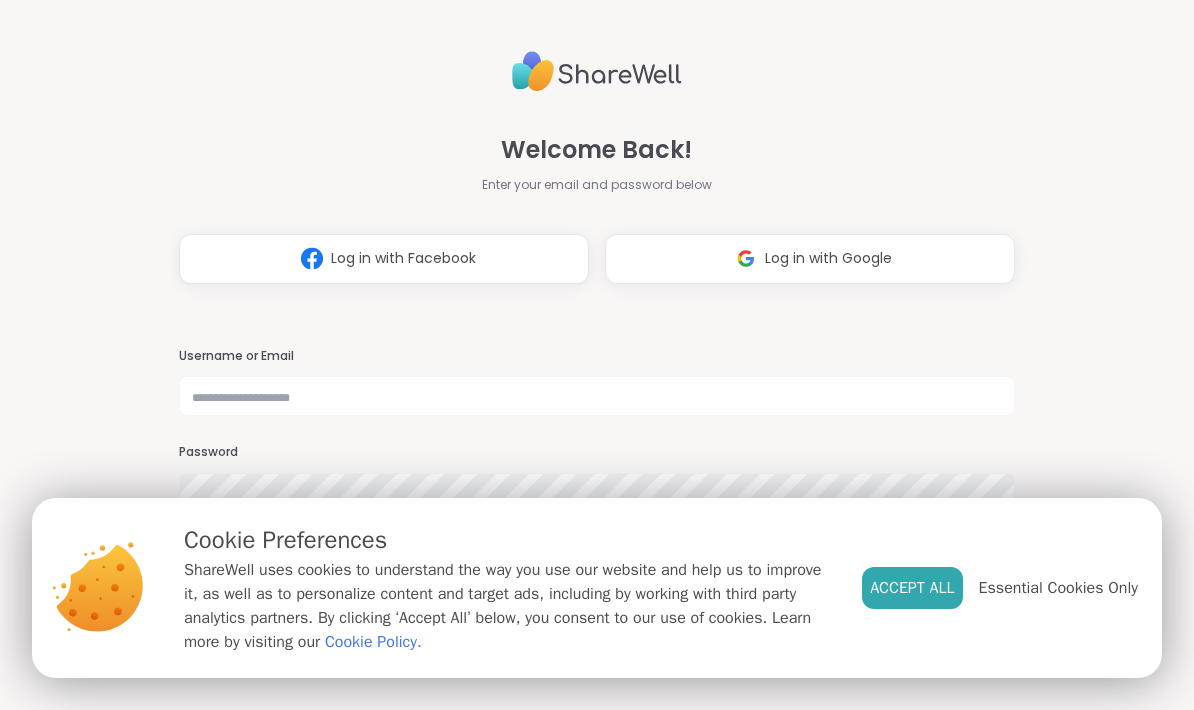 click on "Log in with Google" at bounding box center (828, 258) 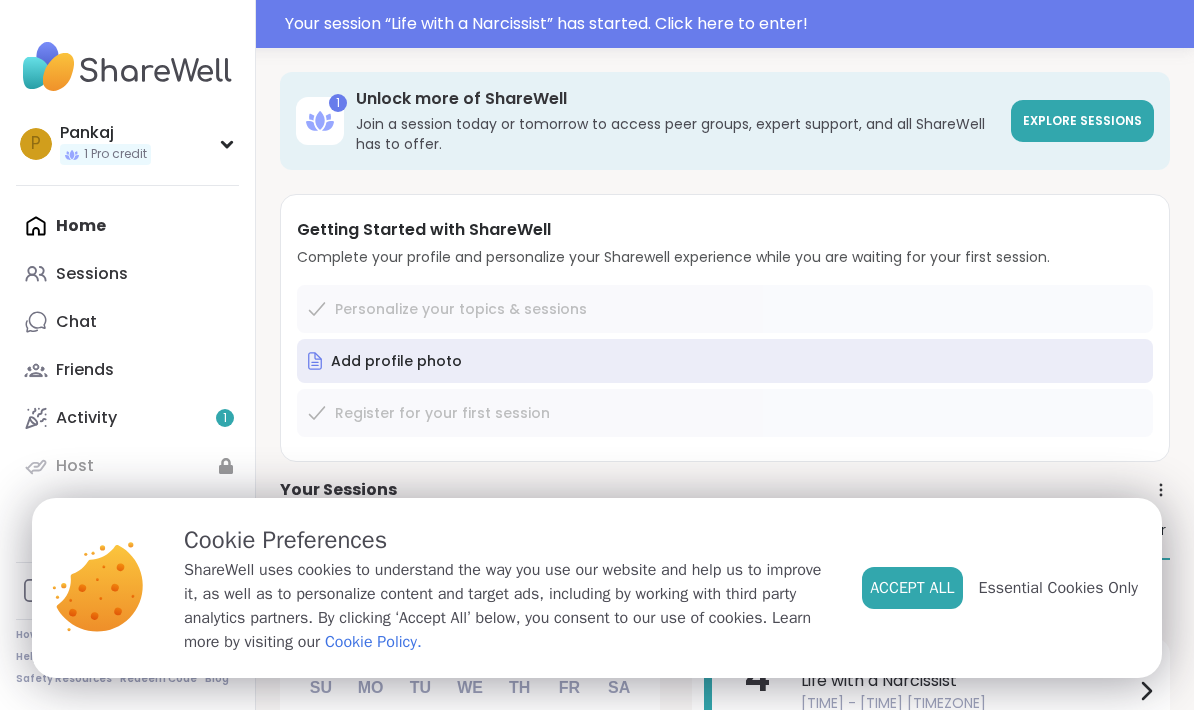 click on "Chat" at bounding box center (76, 322) 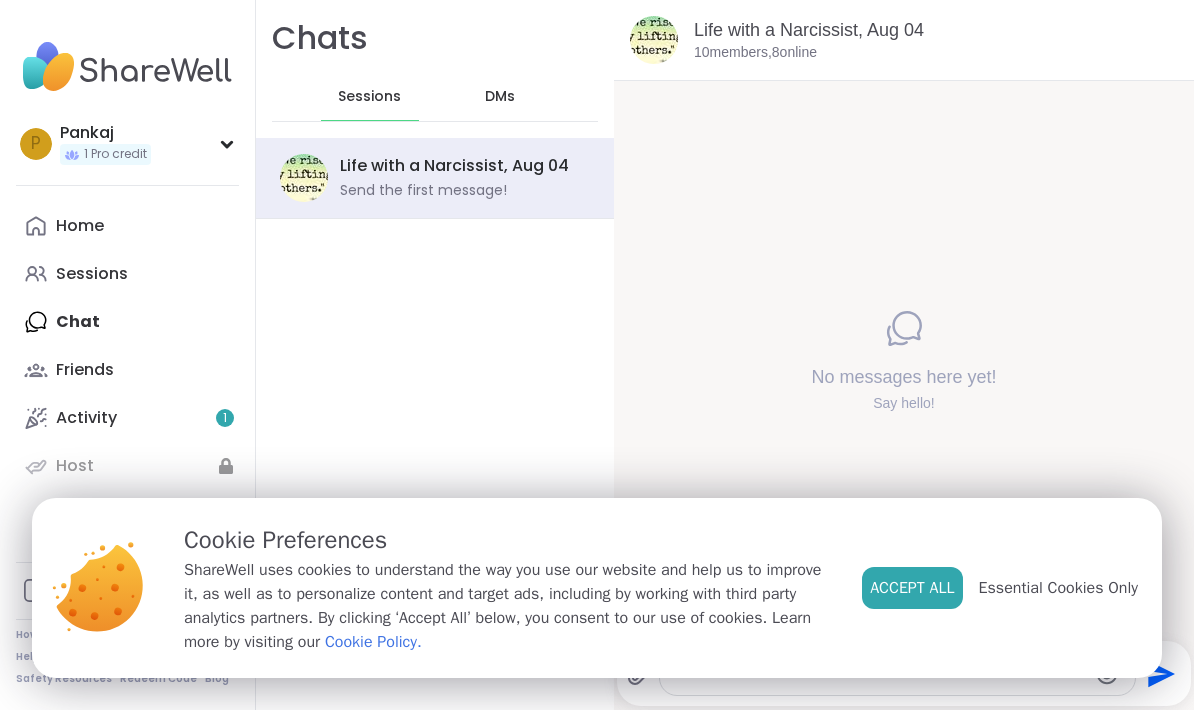 scroll, scrollTop: 0, scrollLeft: 0, axis: both 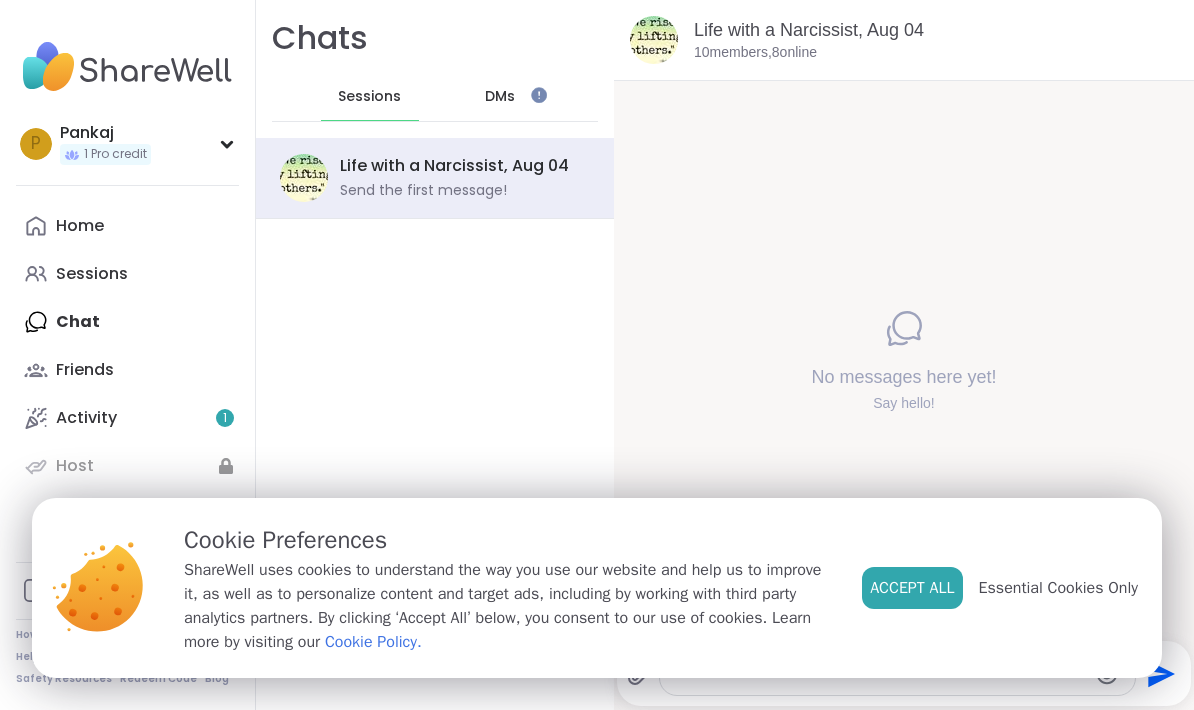 click on "Life with a Narcissist, Aug 04" at bounding box center (454, 166) 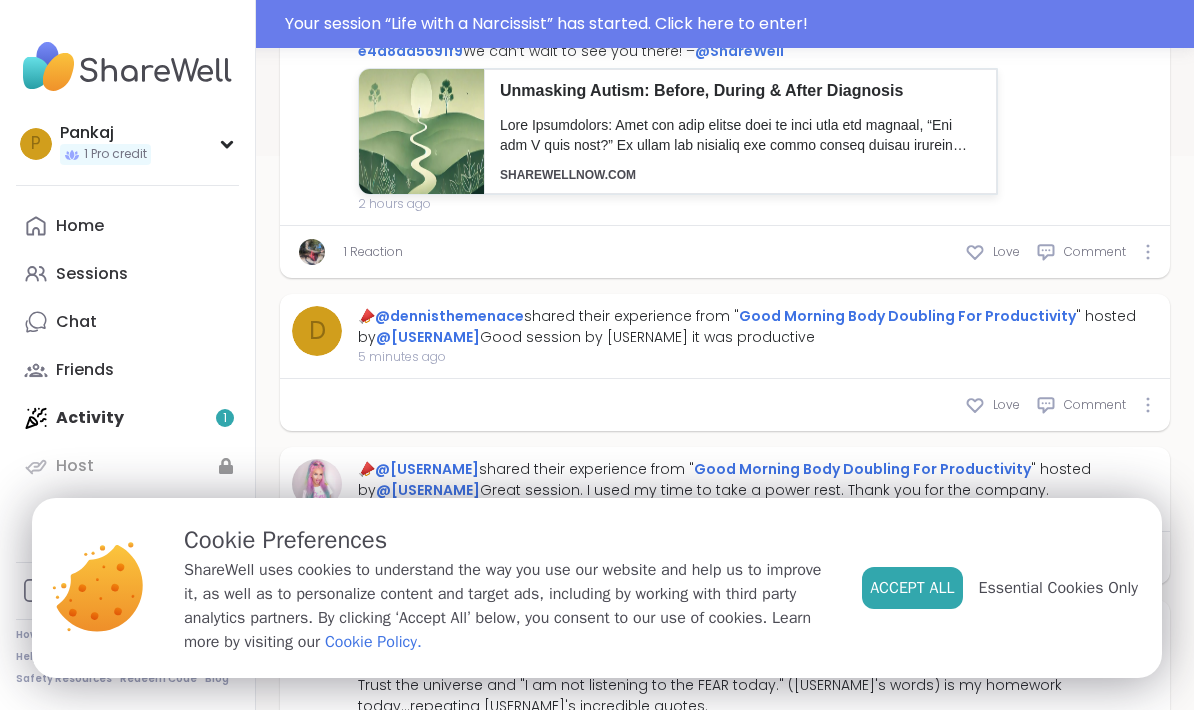 scroll, scrollTop: 680, scrollLeft: 0, axis: vertical 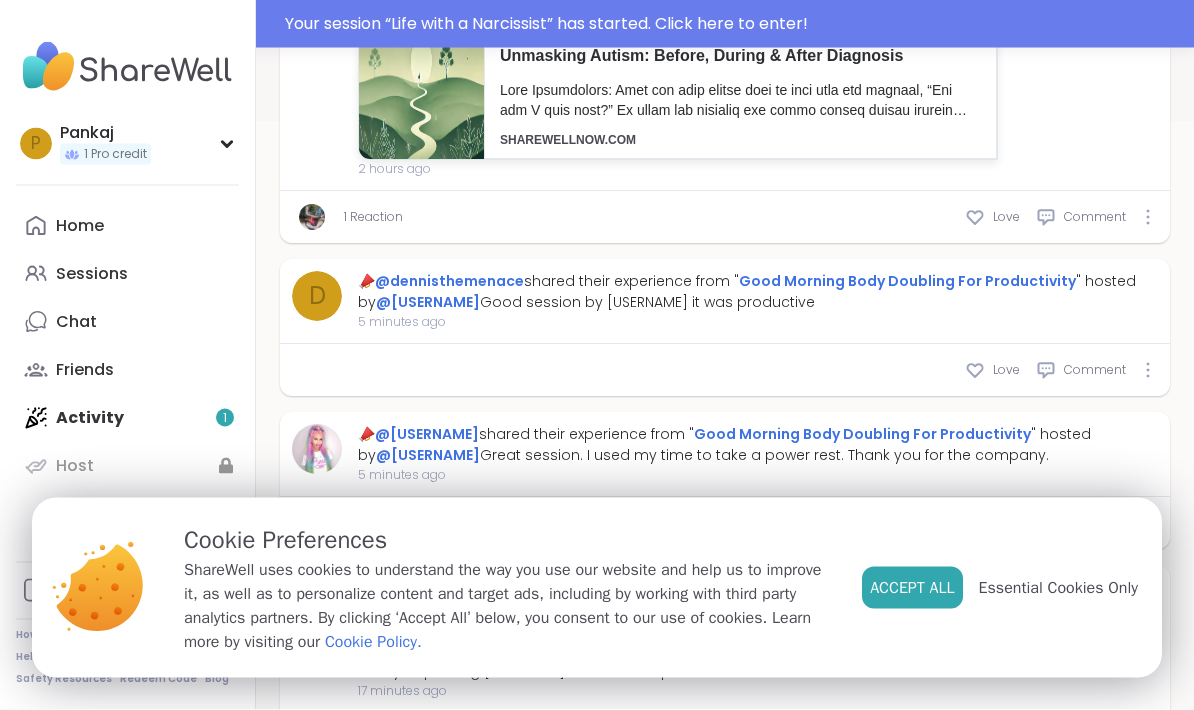 click on "Chat" at bounding box center [127, 322] 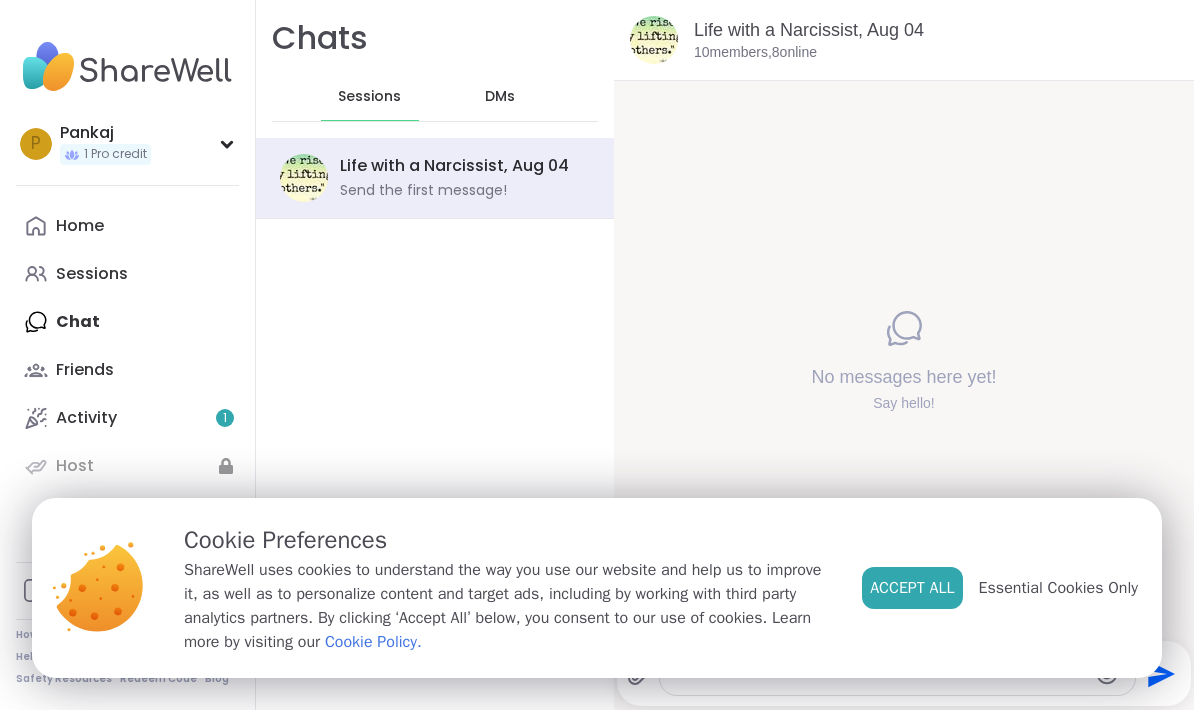scroll, scrollTop: 0, scrollLeft: 0, axis: both 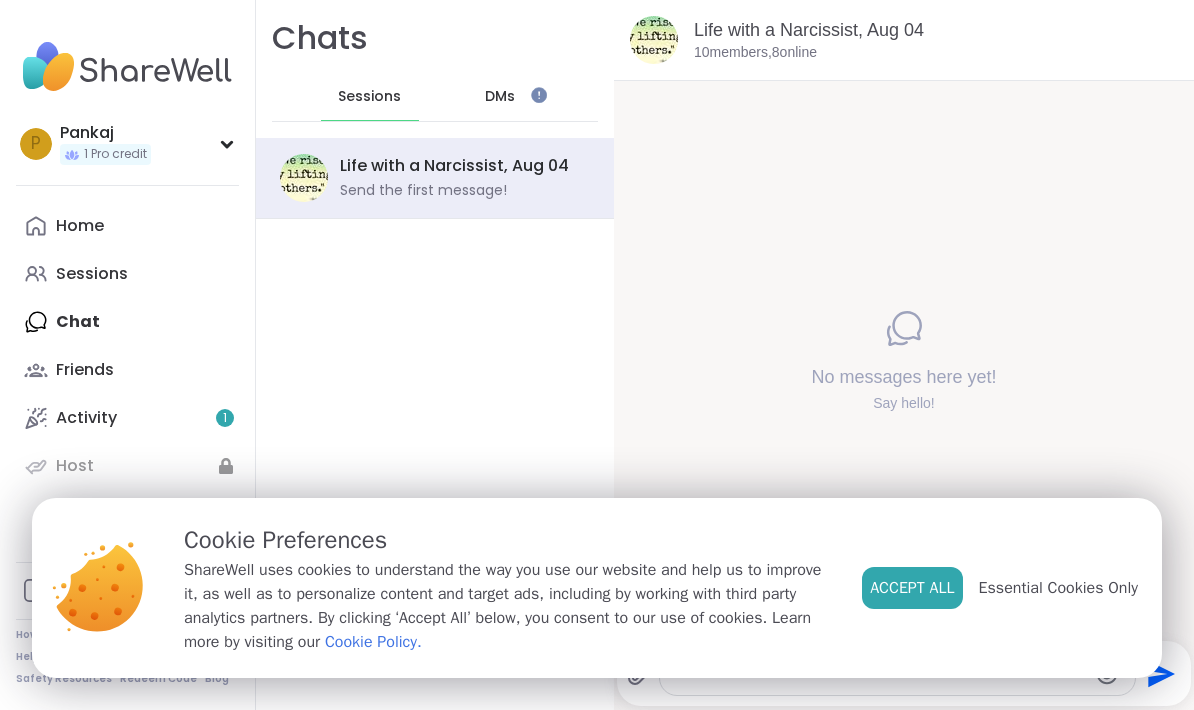click on "[MONTH] [DAY], [TIME] Send the first message!" at bounding box center (435, 178) 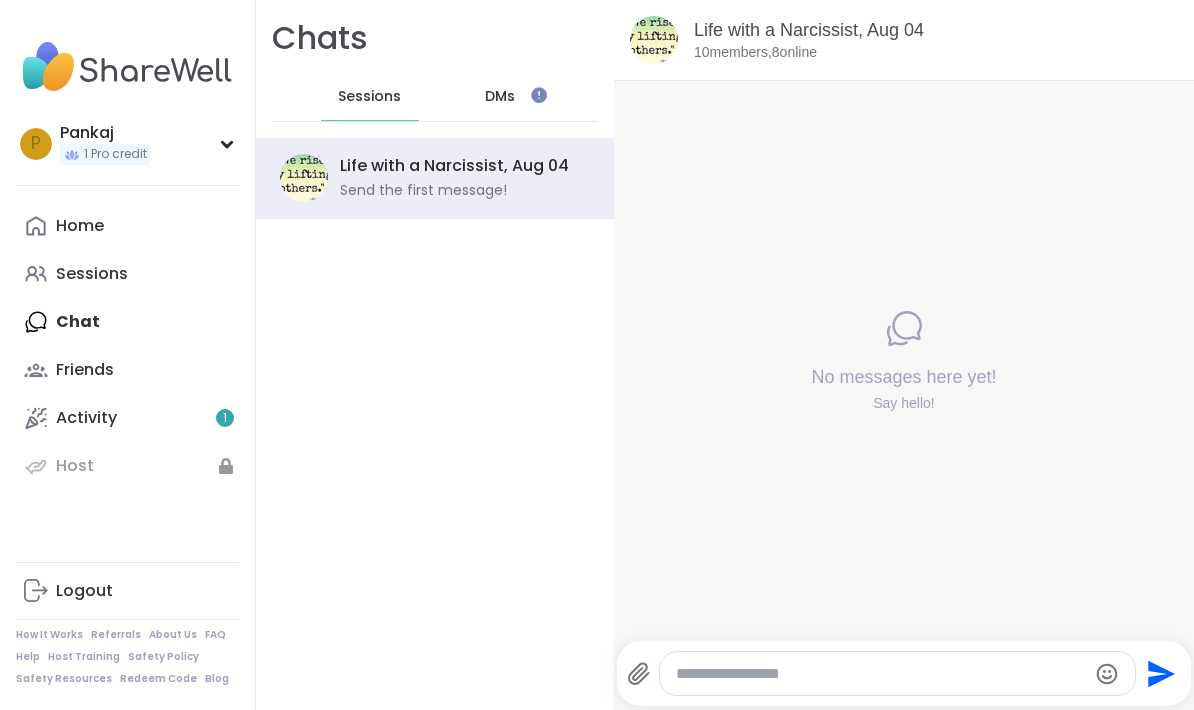 click on "Life with a Narcissist, Aug 04" at bounding box center [809, 30] 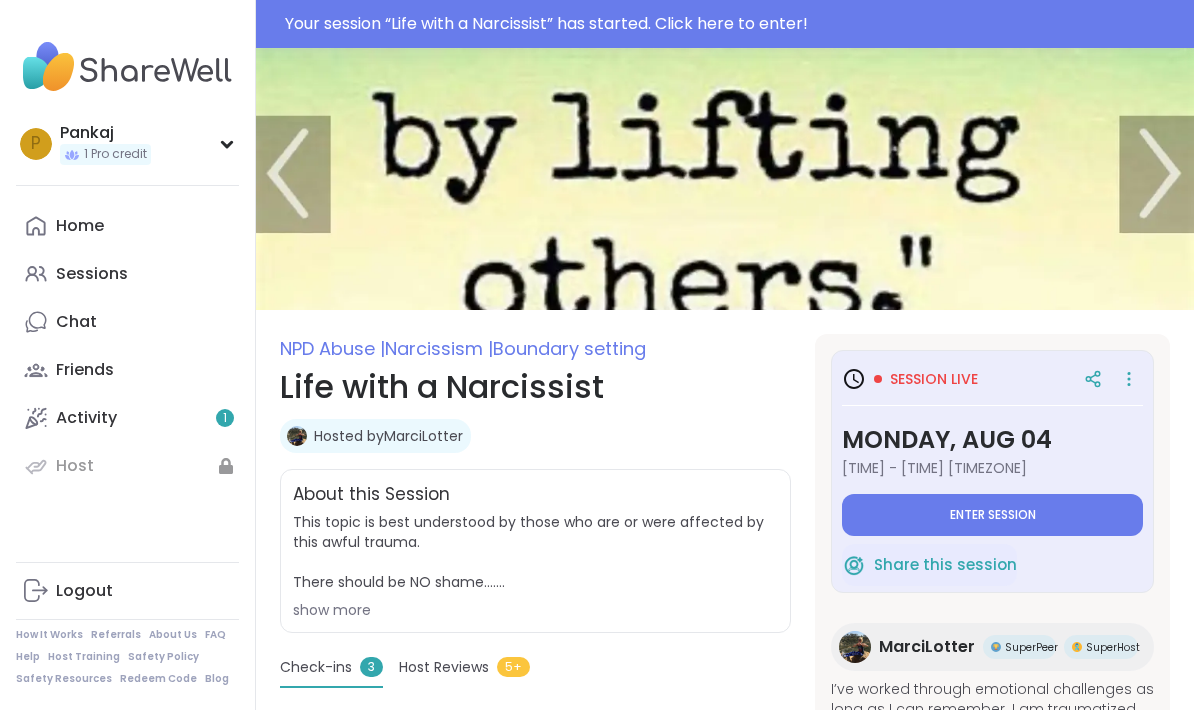 click on "Enter session" at bounding box center (992, 515) 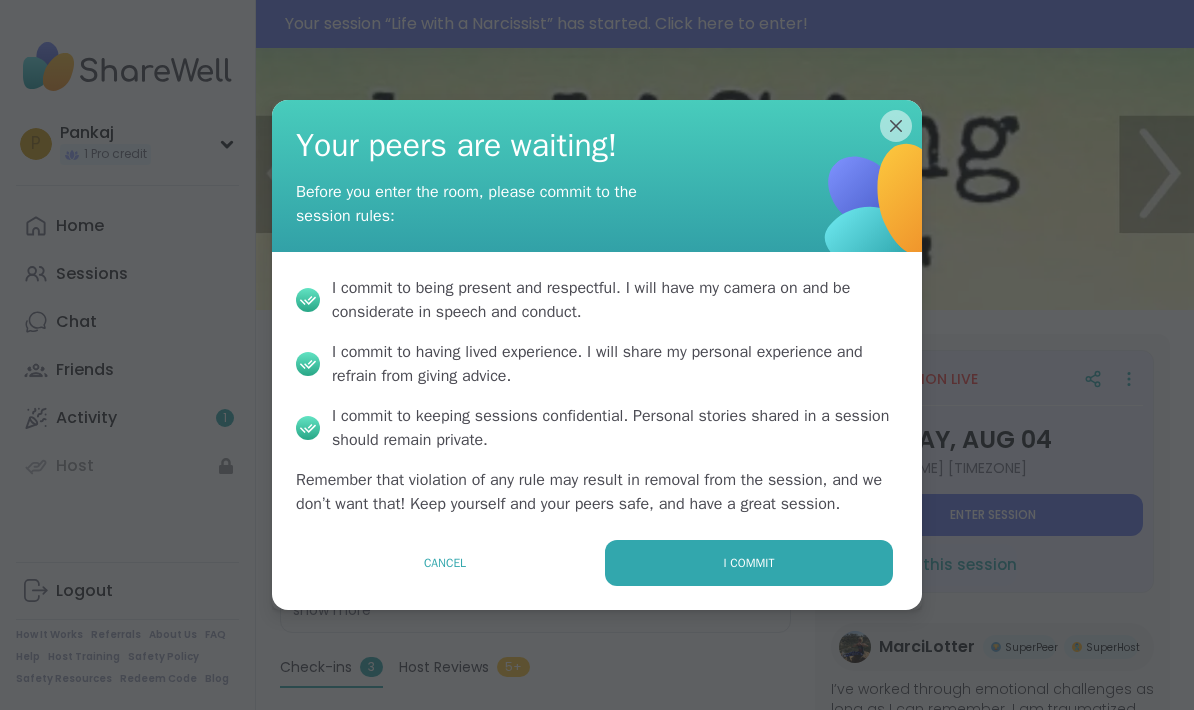 click on "I commit" at bounding box center (749, 563) 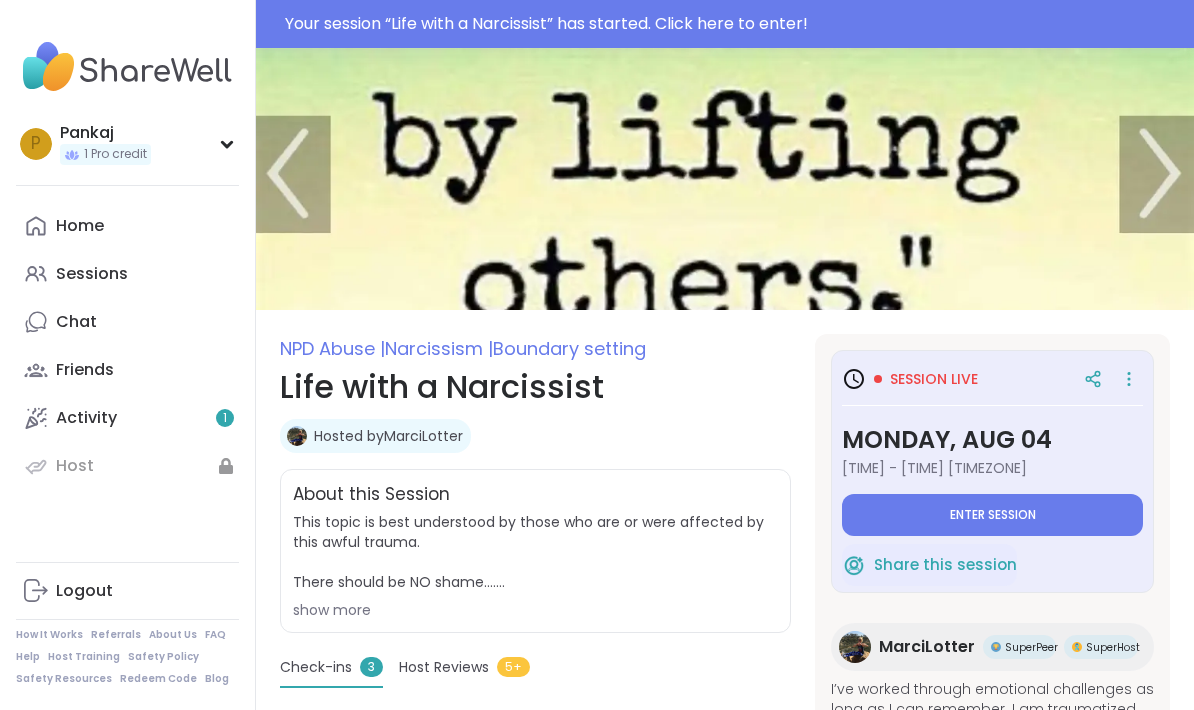 type on "*" 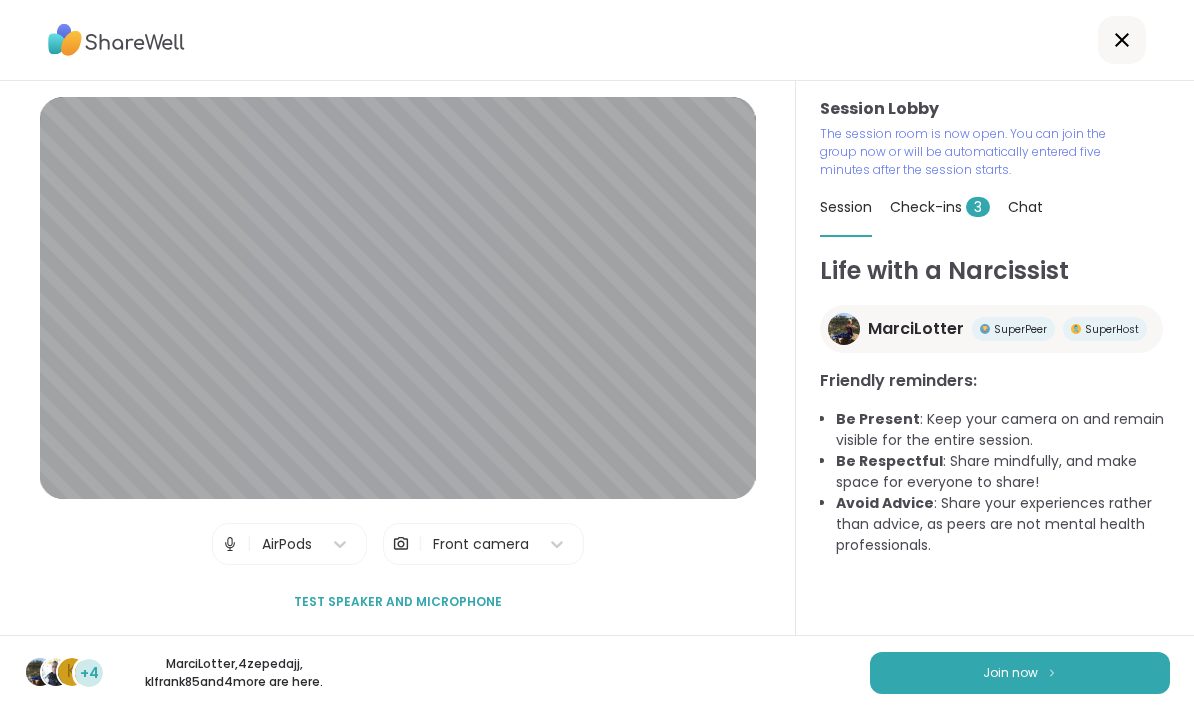 click on "Join now" at bounding box center [1020, 673] 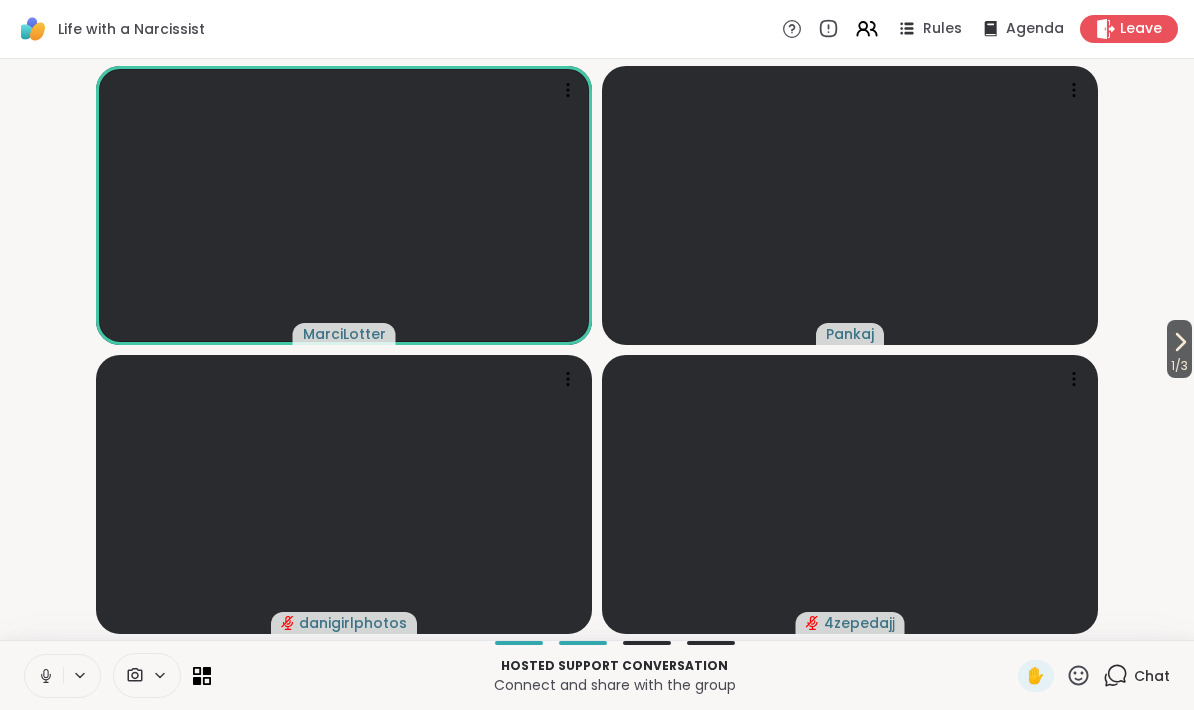 click 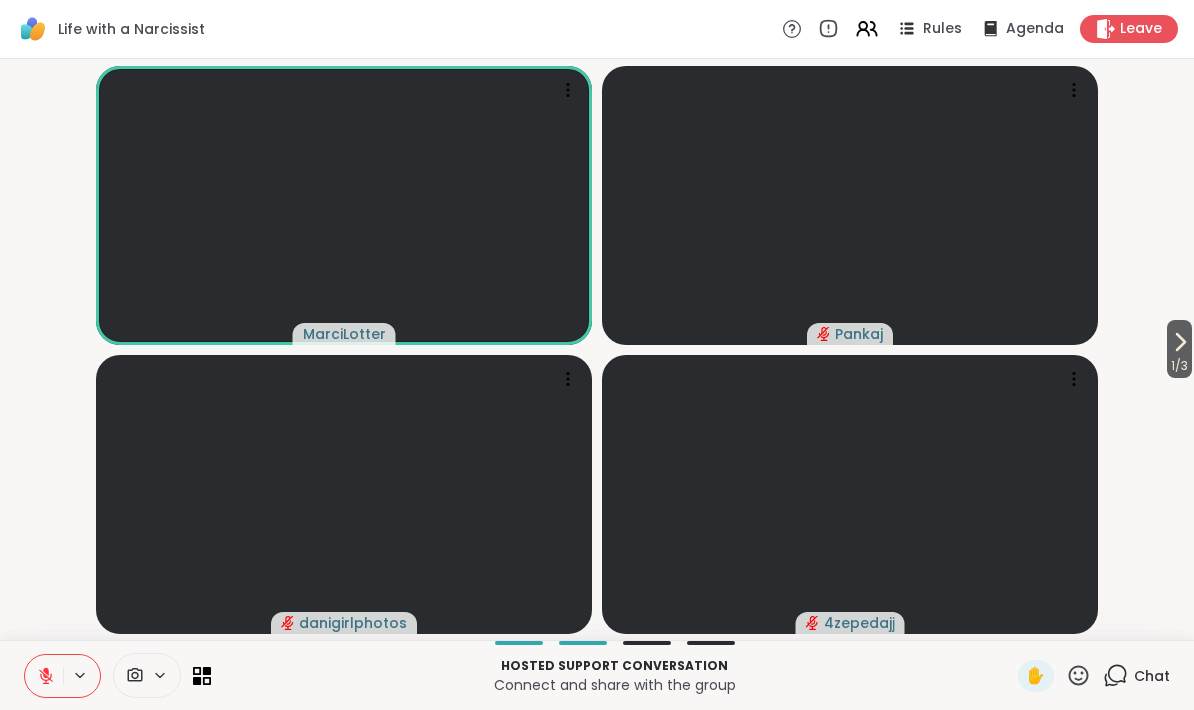 click 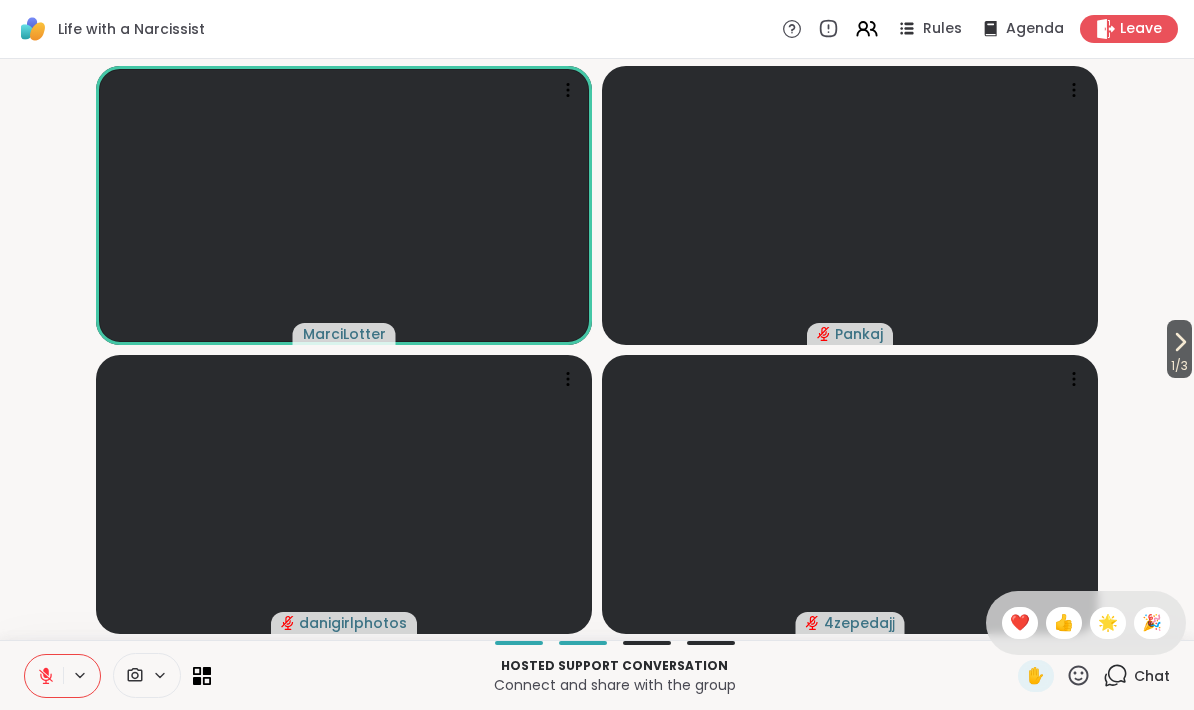 click on "👍" at bounding box center (1064, 623) 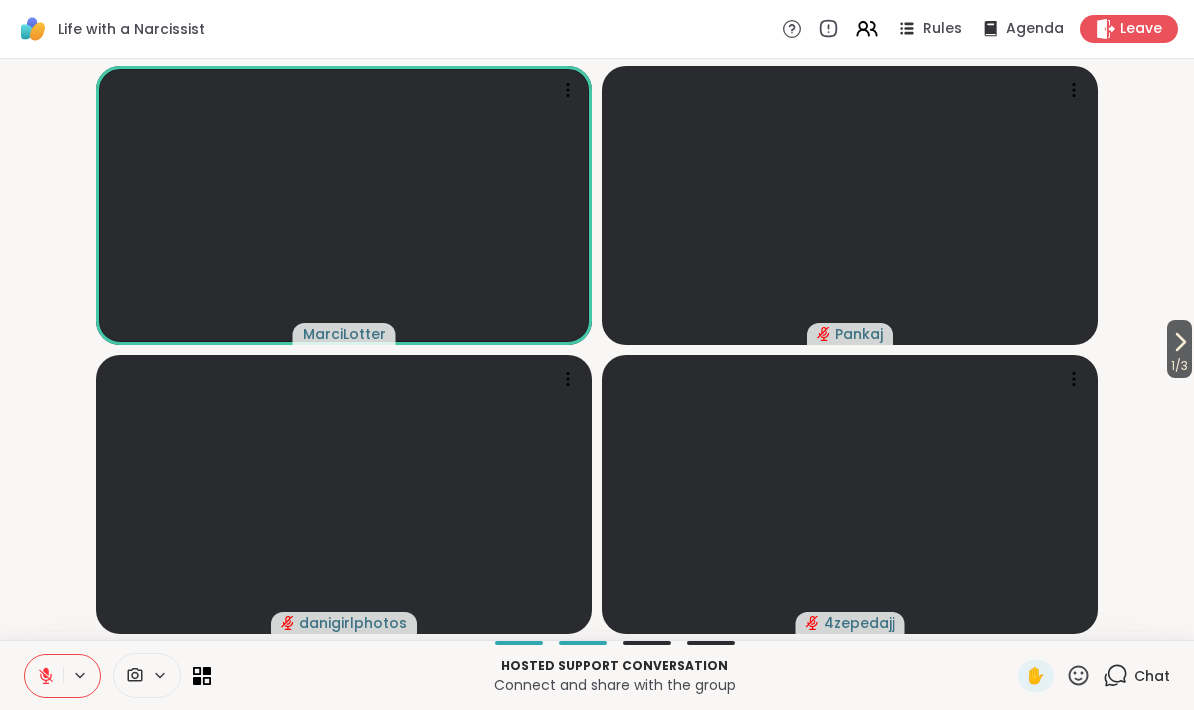 click 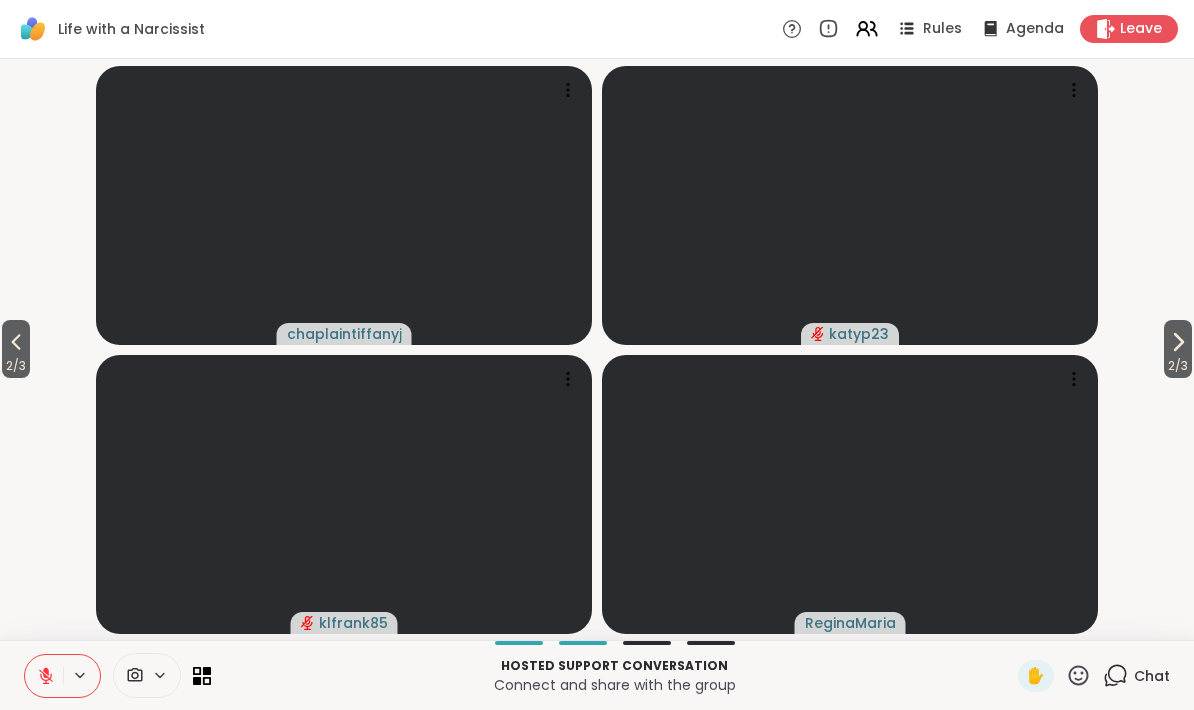 click on "2  /  3" at bounding box center [16, 349] 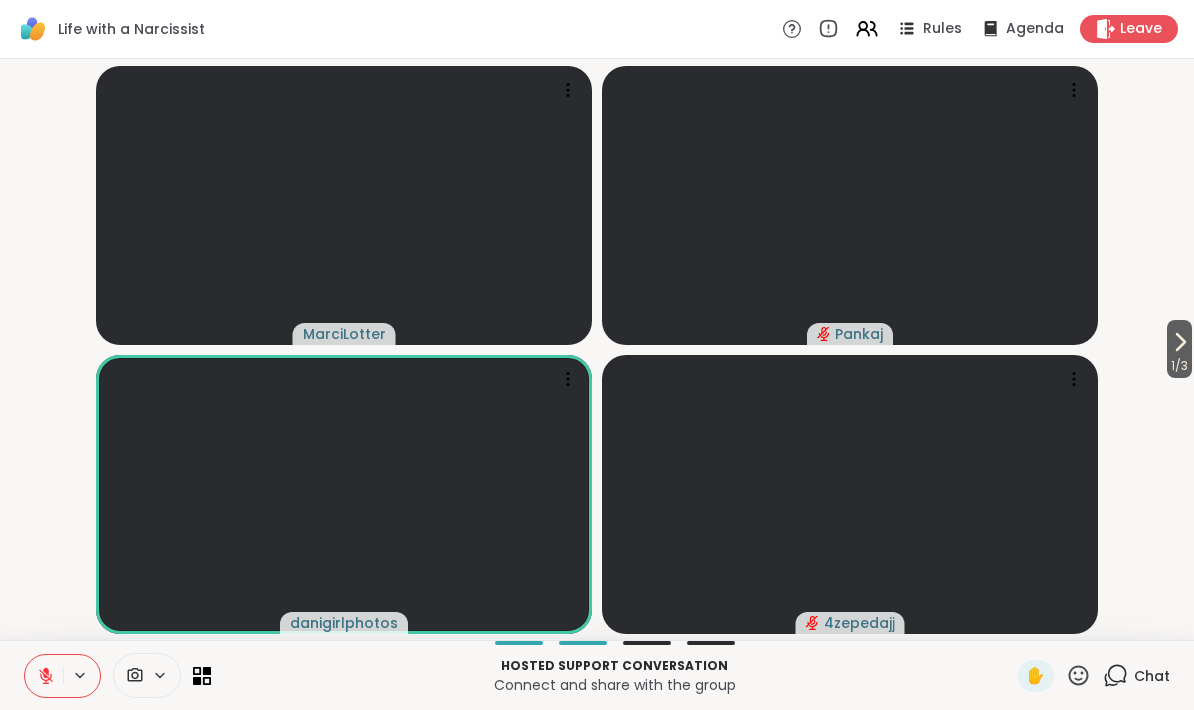 click 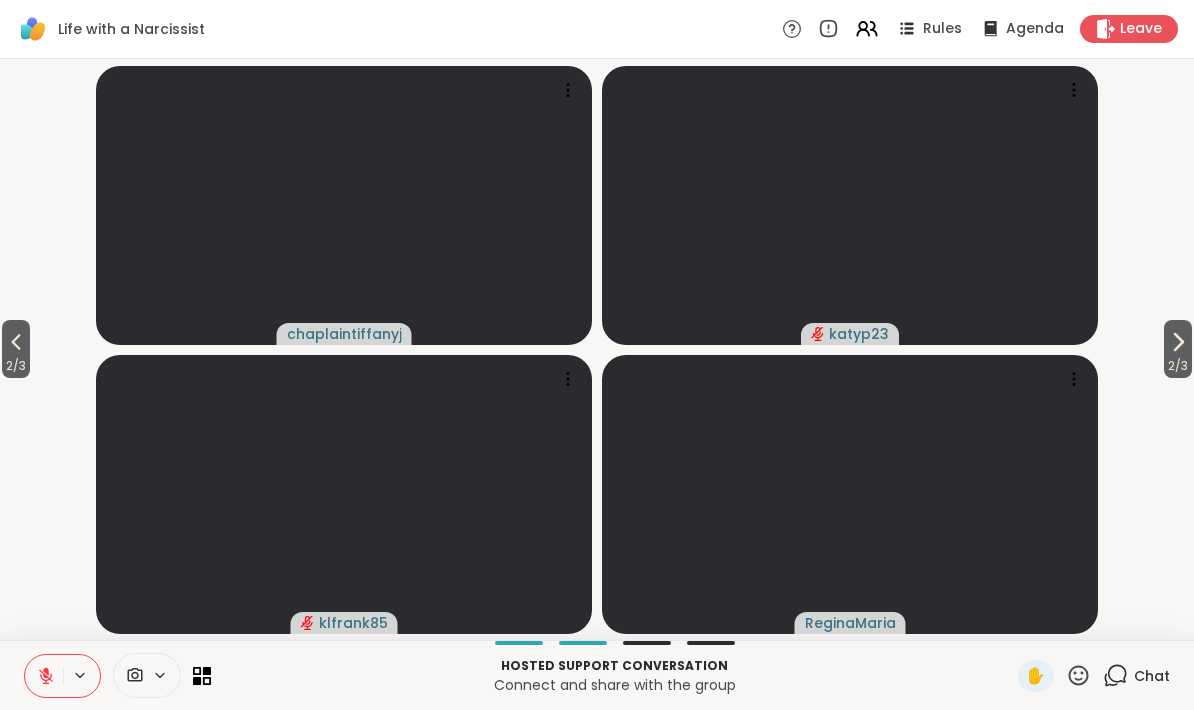 click 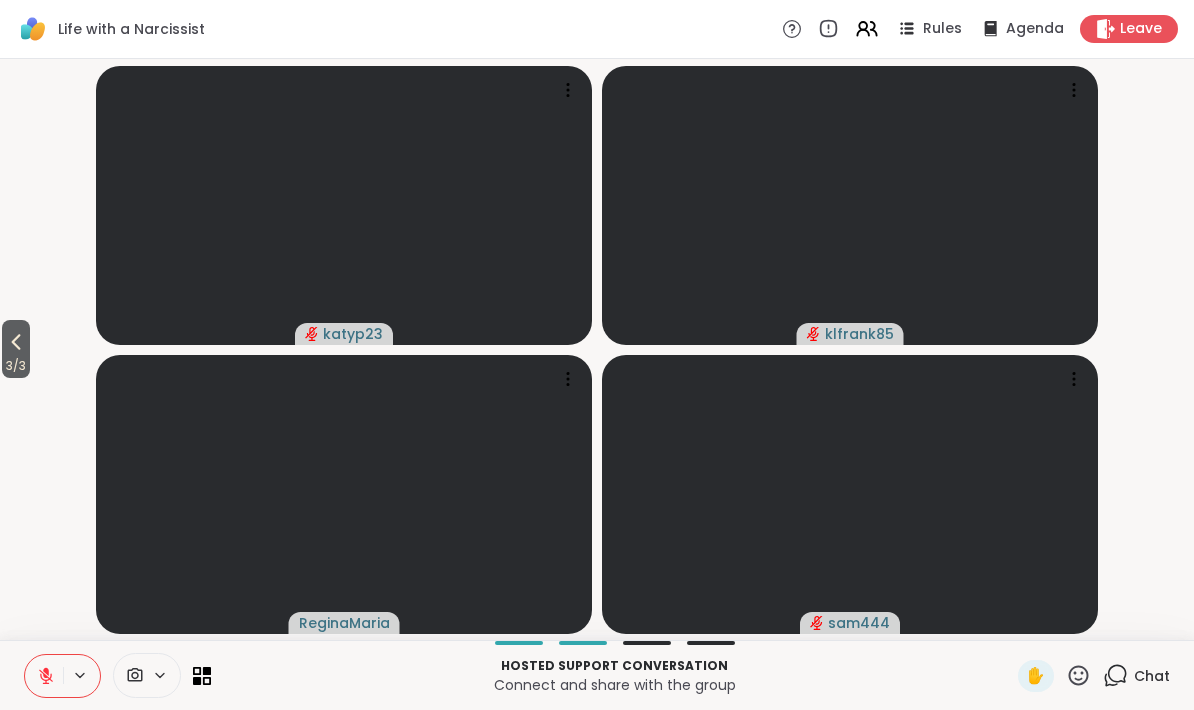 click on "3  /  3" at bounding box center (16, 366) 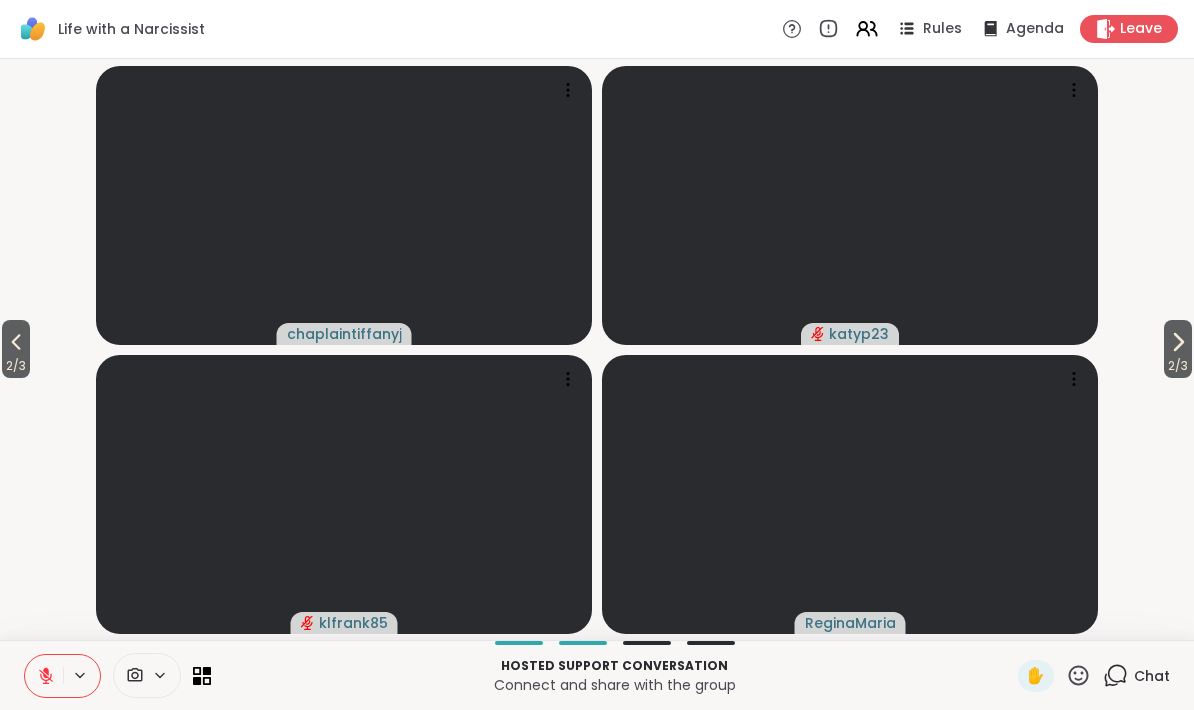 click on "2  /  3" at bounding box center (16, 366) 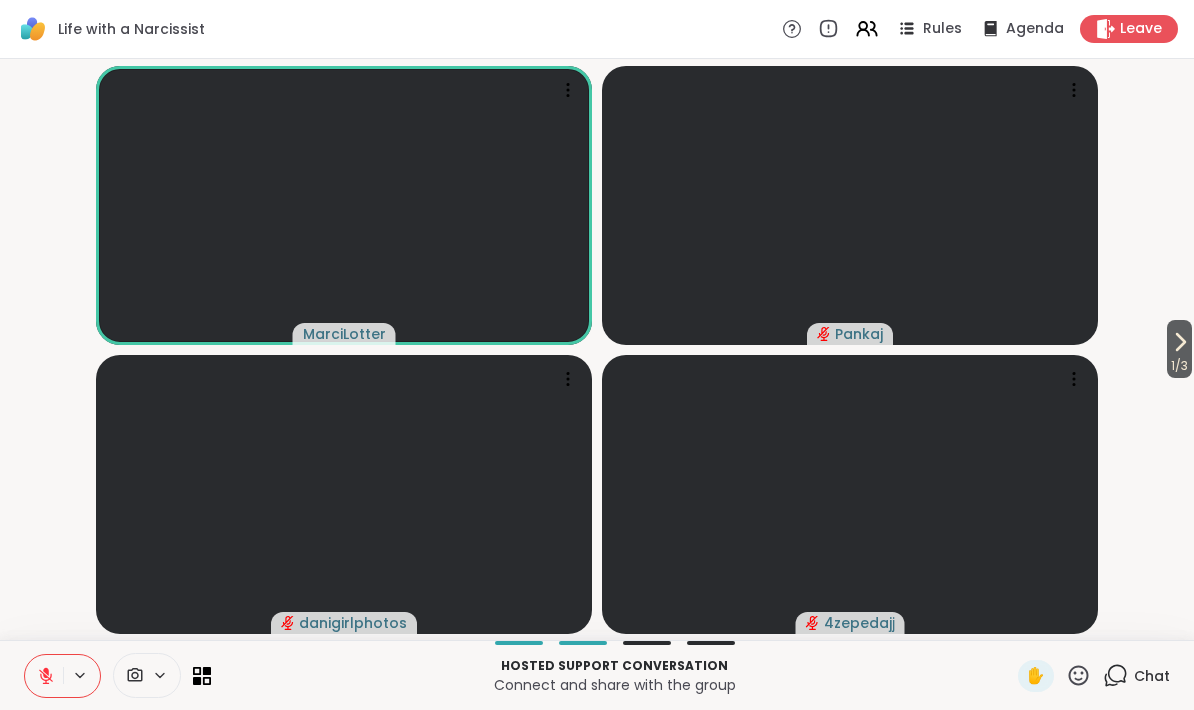 click 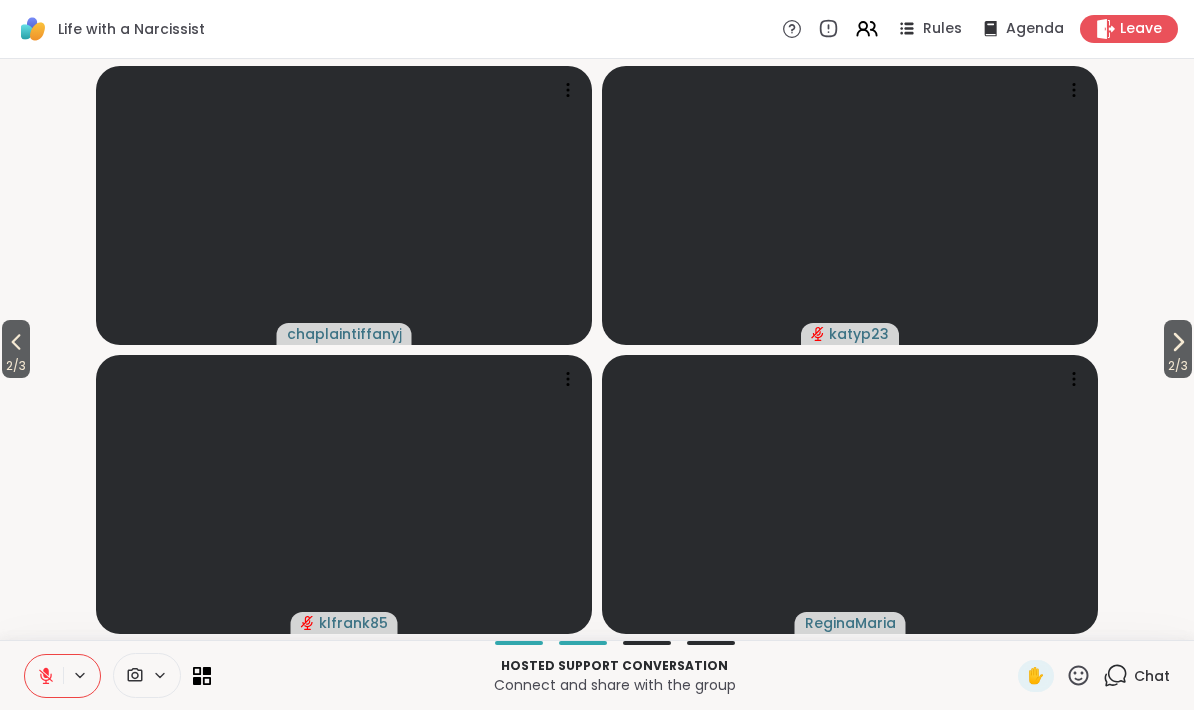 click 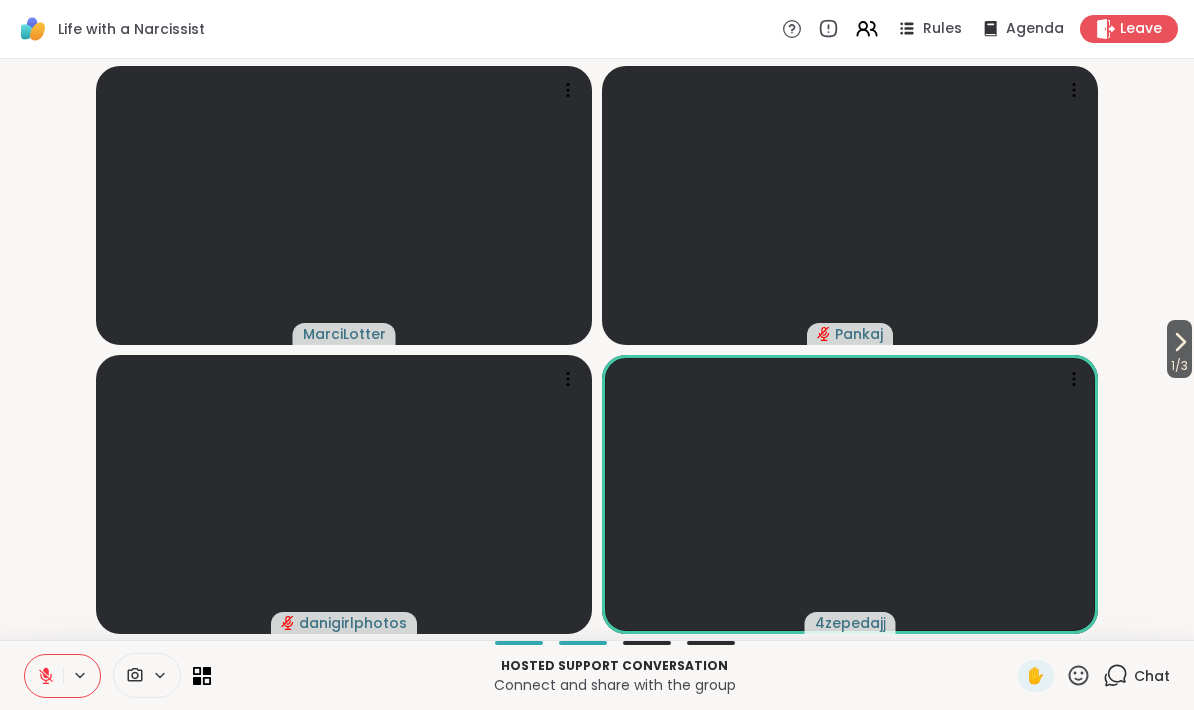 click 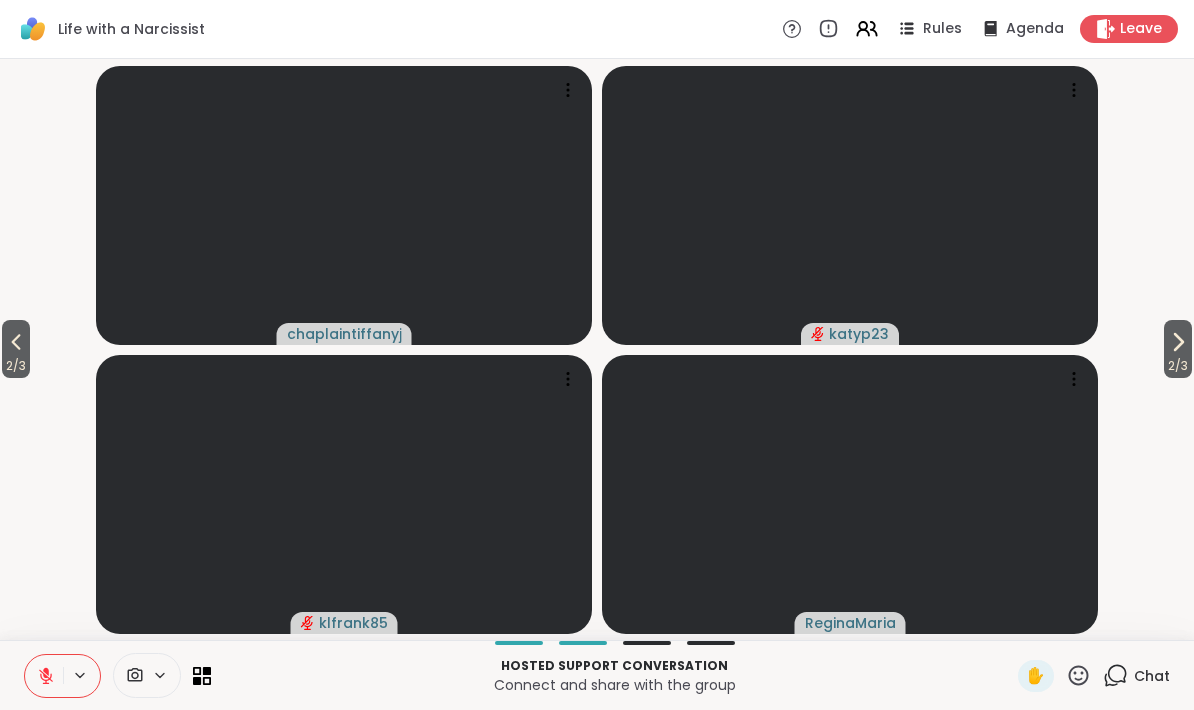 click 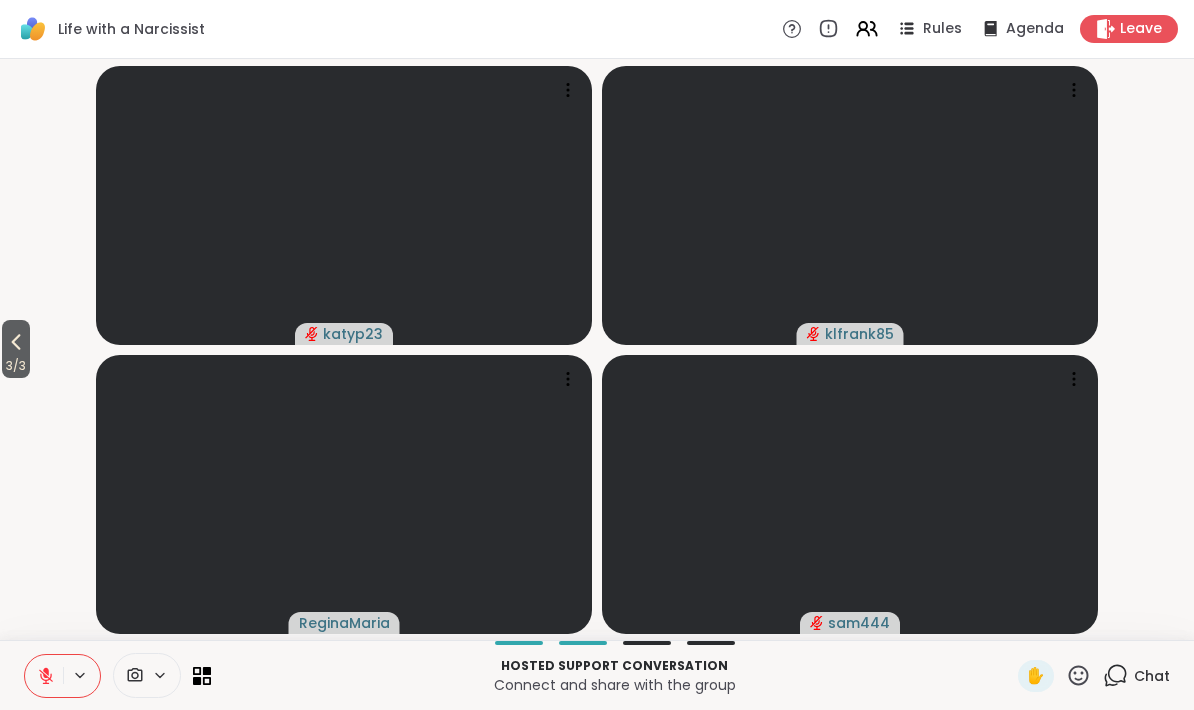 click on "3  /  3" at bounding box center [16, 366] 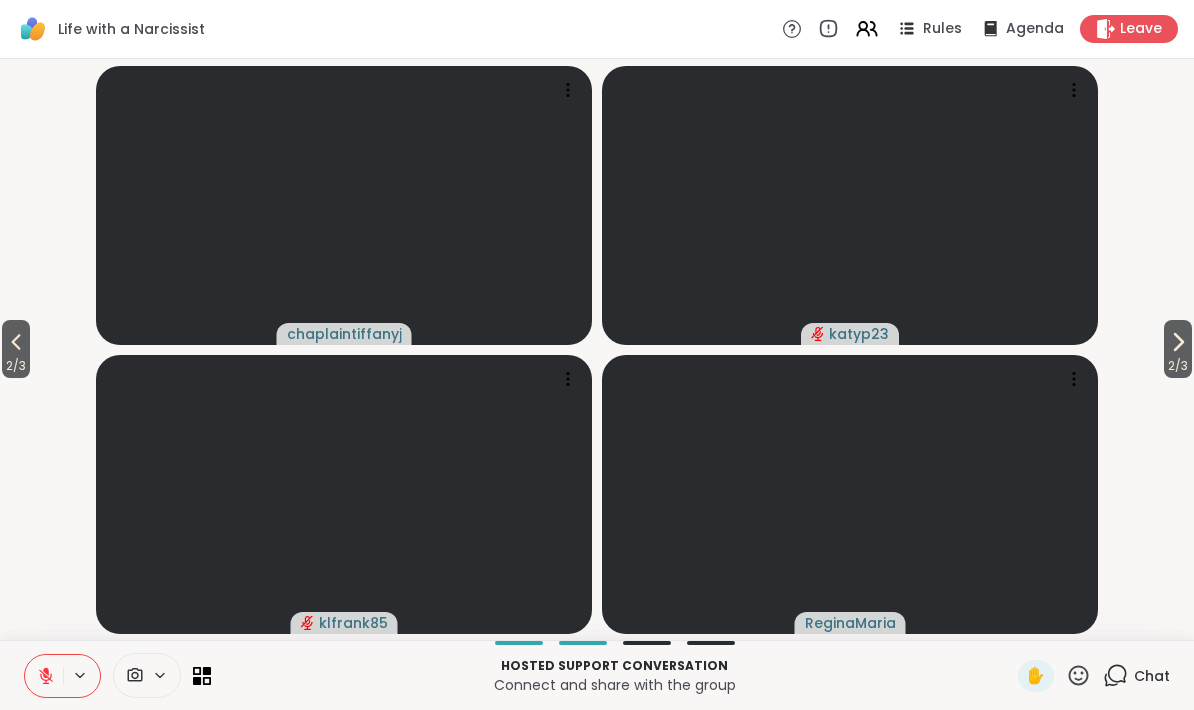 click on "2  /  3" at bounding box center (16, 366) 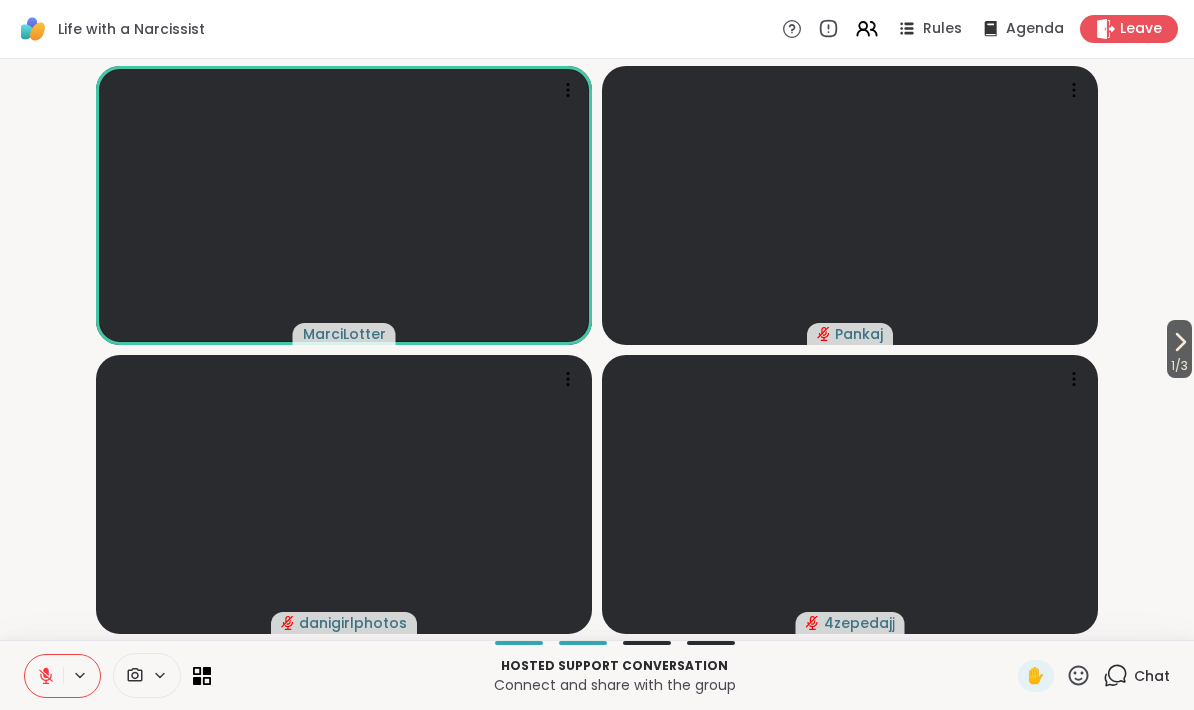 click 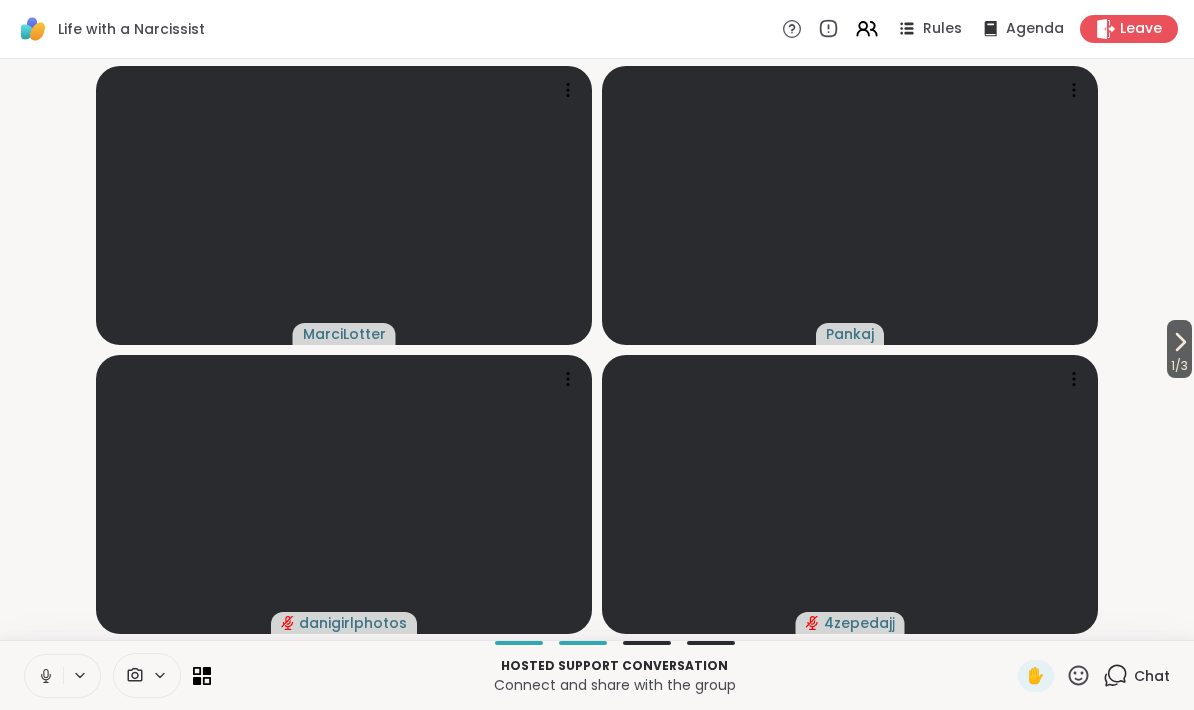 click 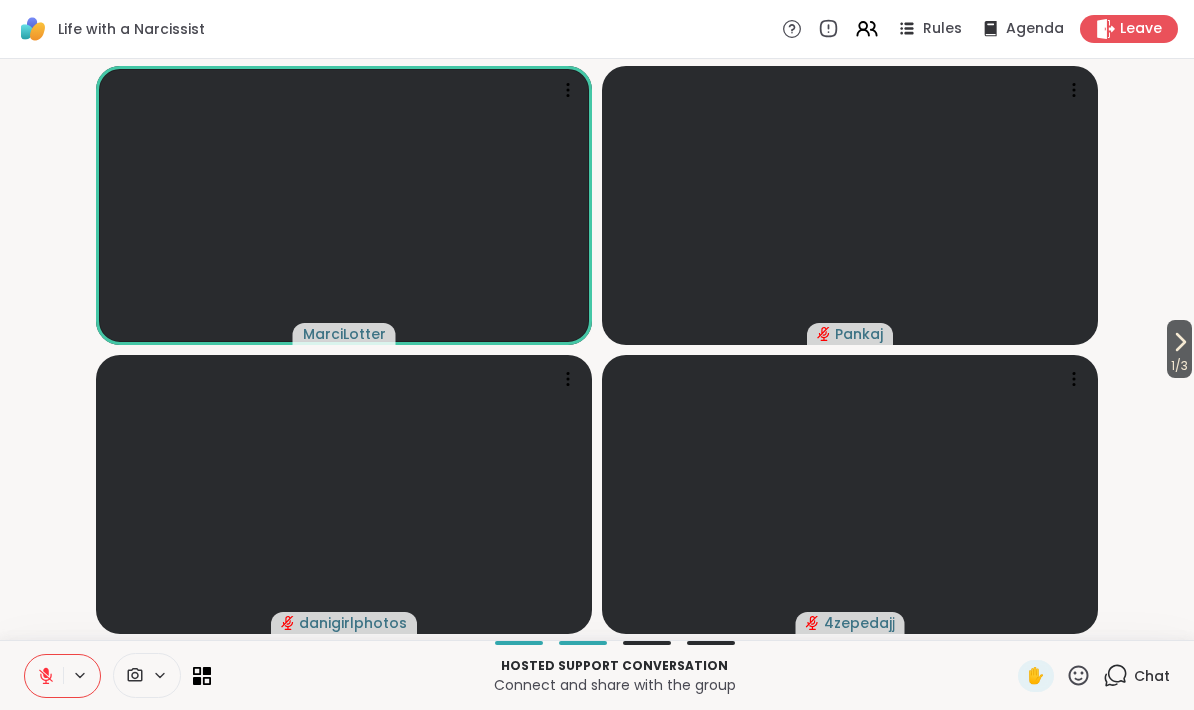 click 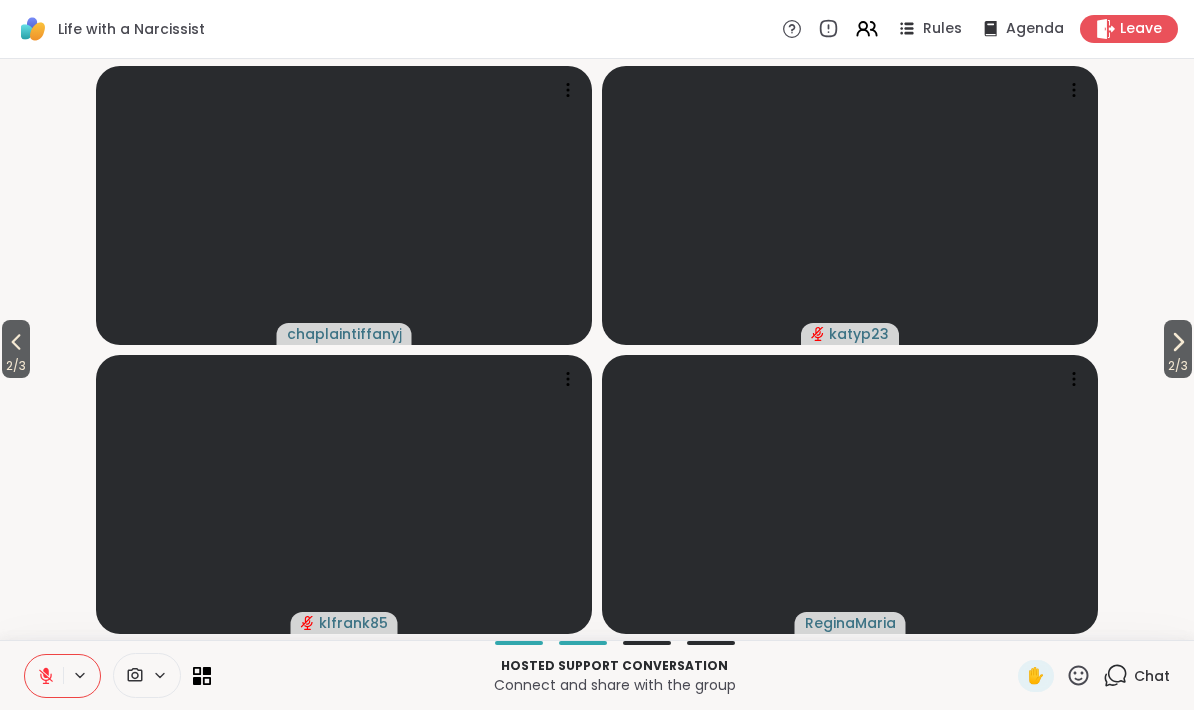 click 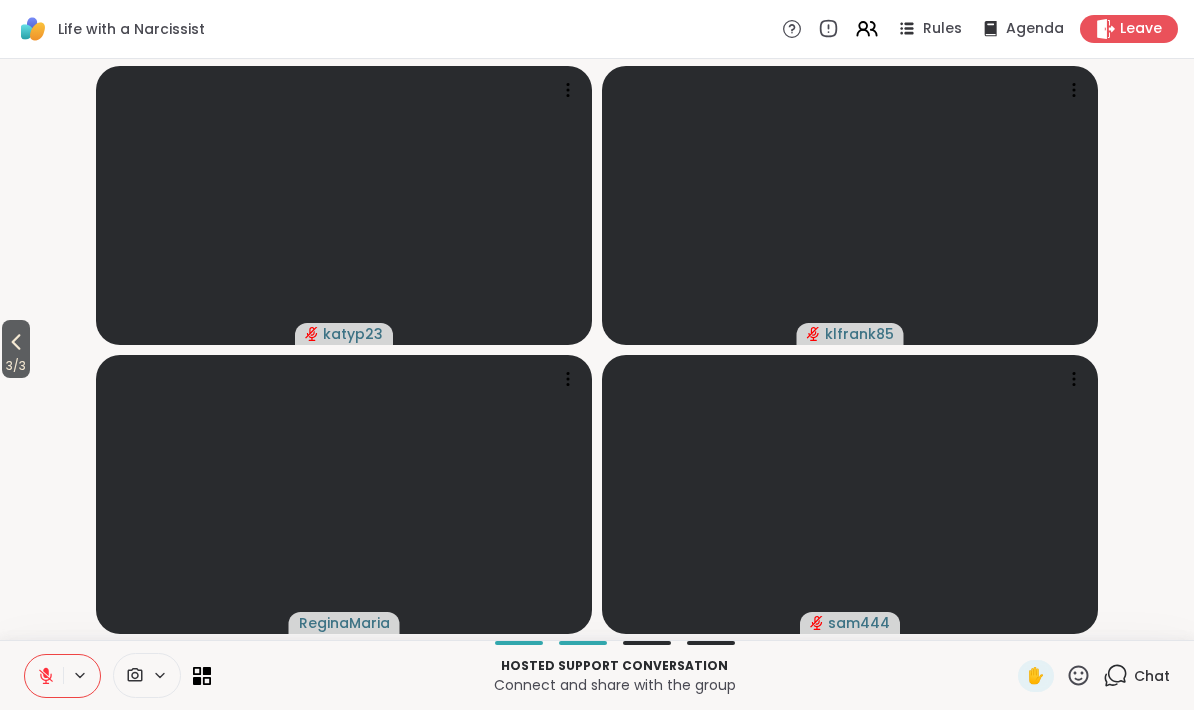 click on "3  /  3" at bounding box center [16, 349] 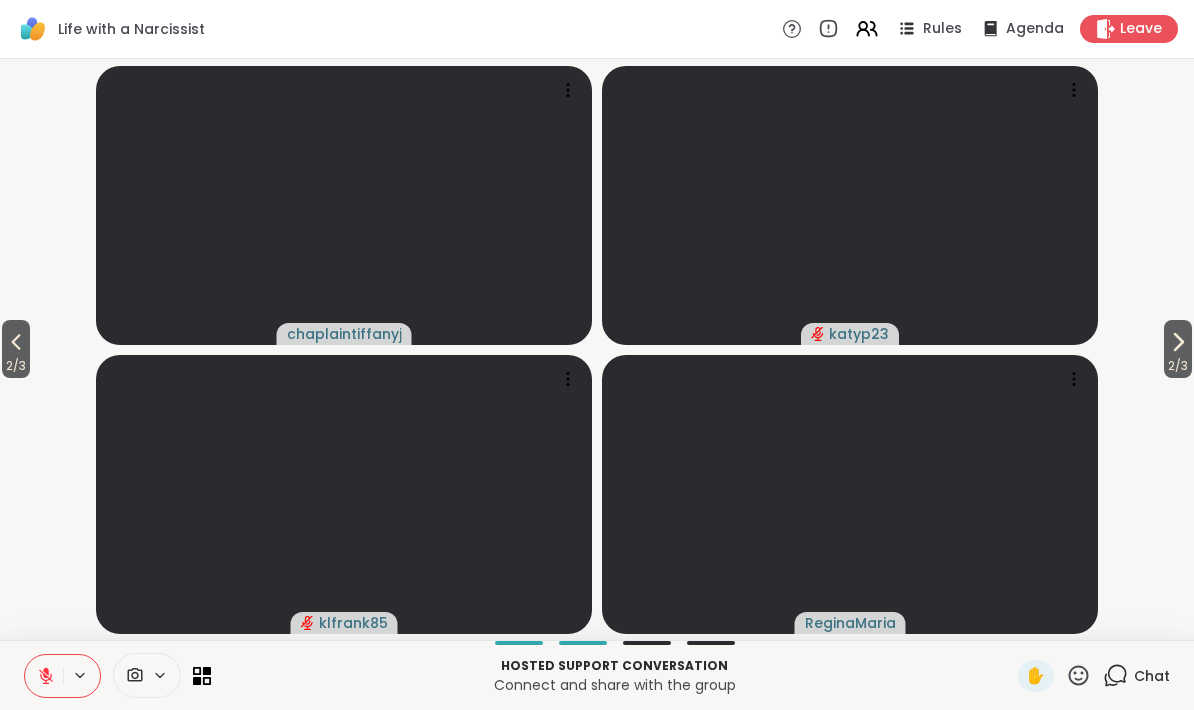 click 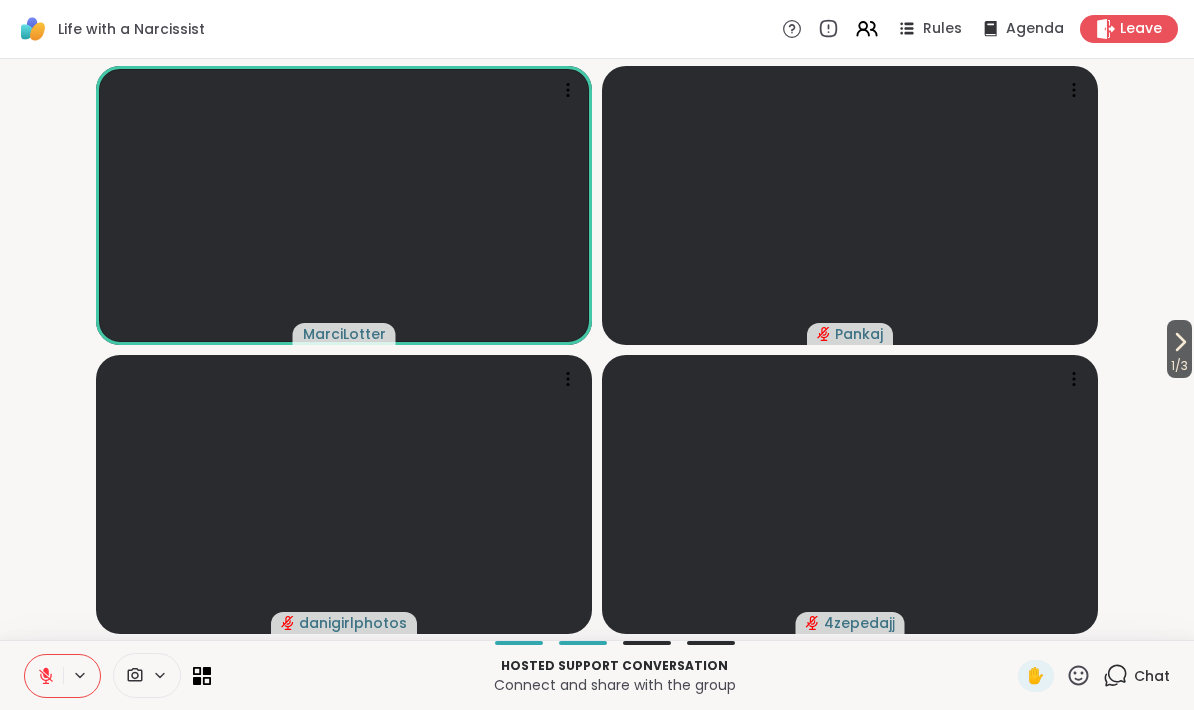 click 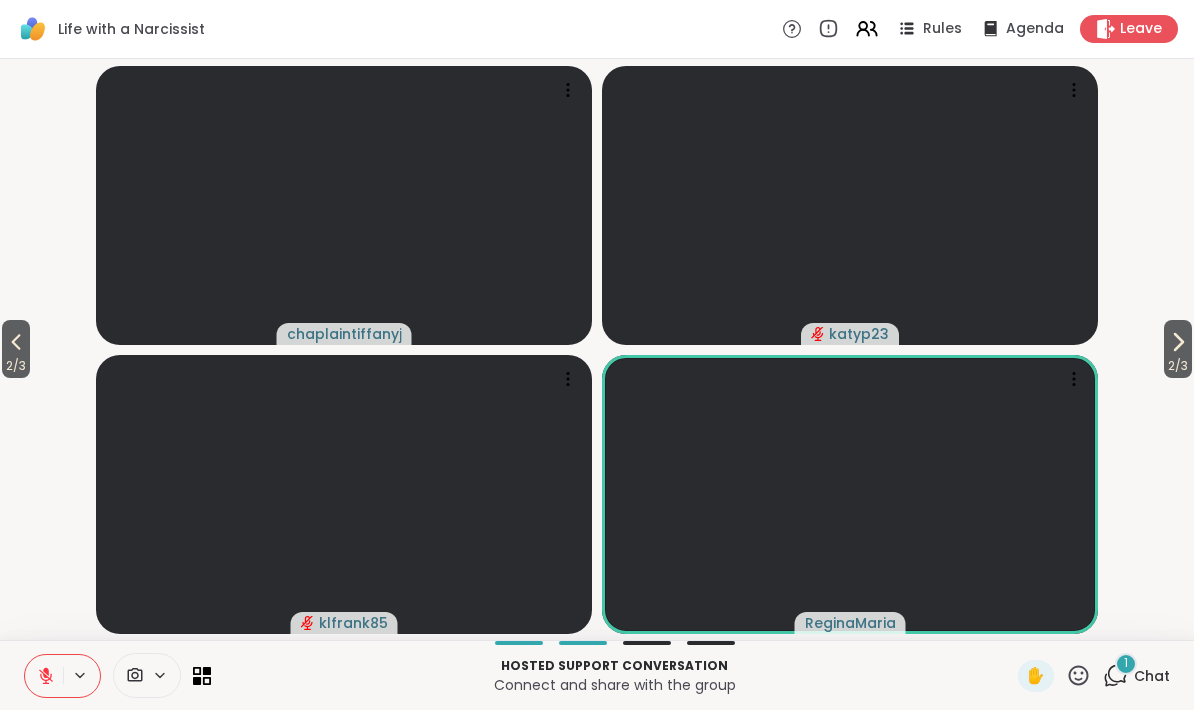 click on "1" at bounding box center (1126, 664) 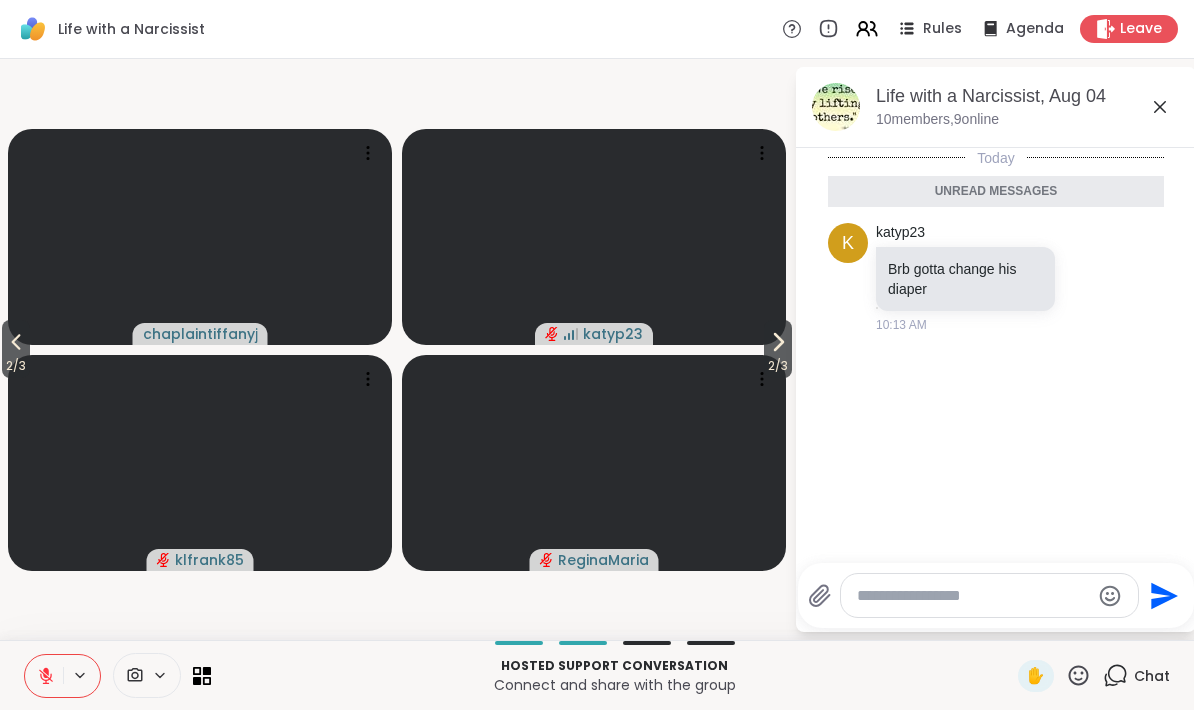 click 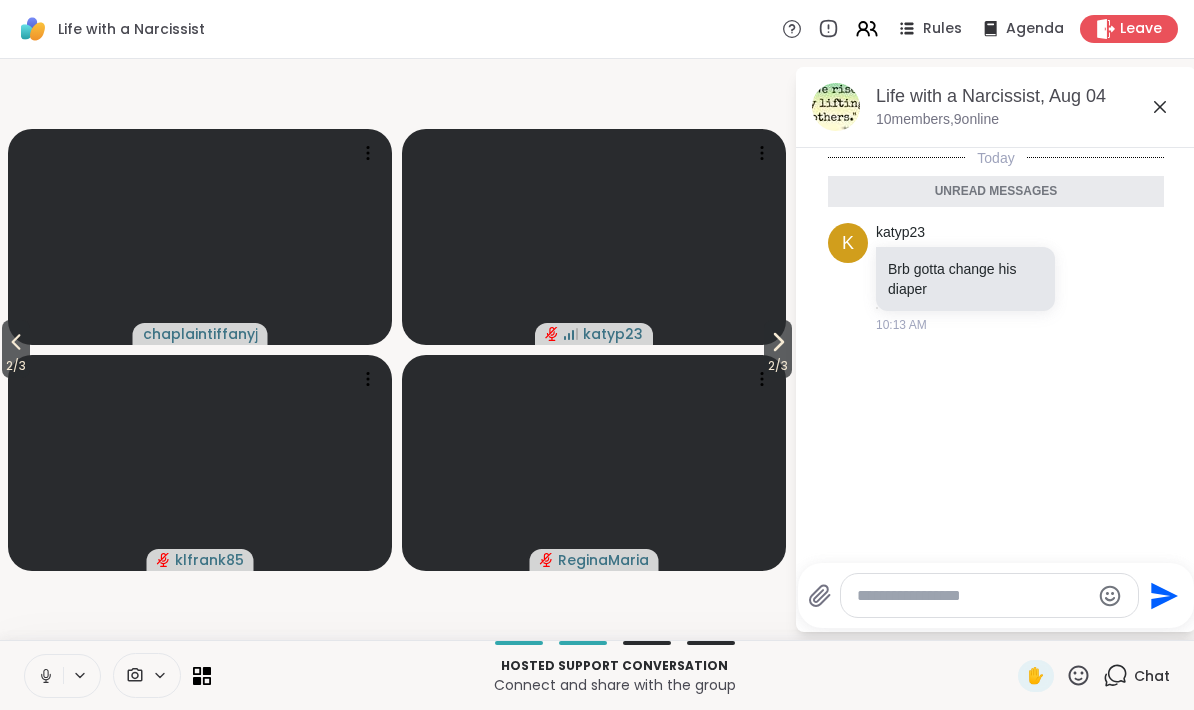 click 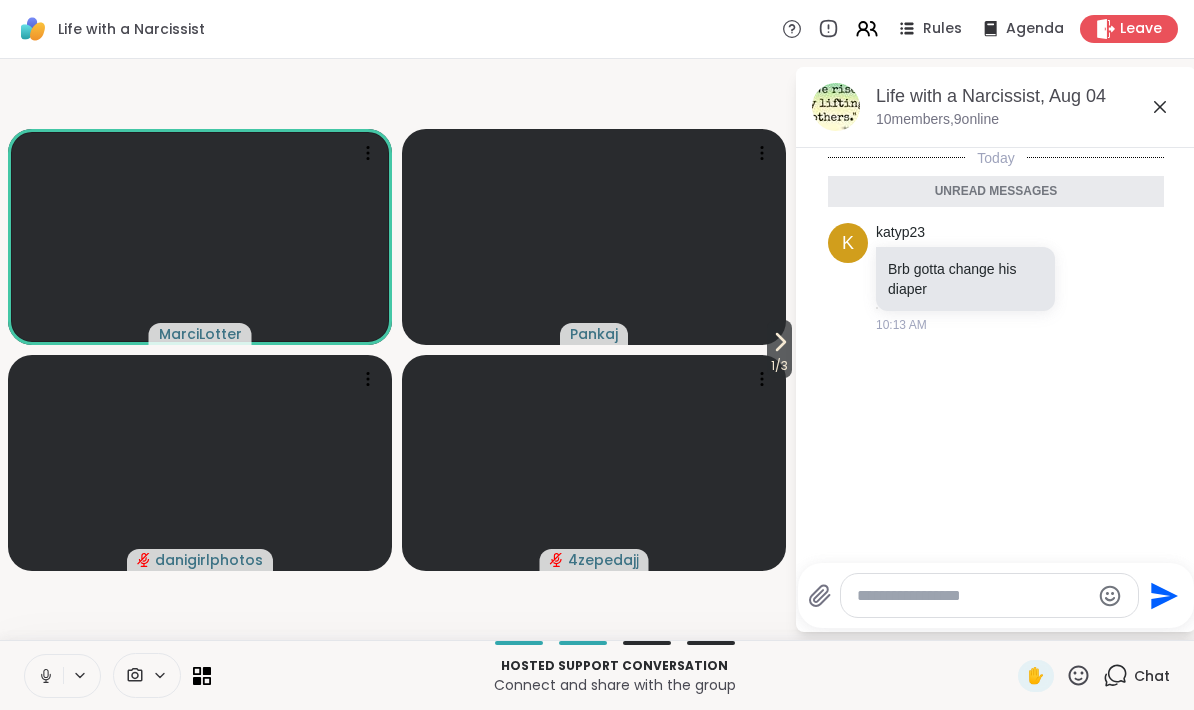 click 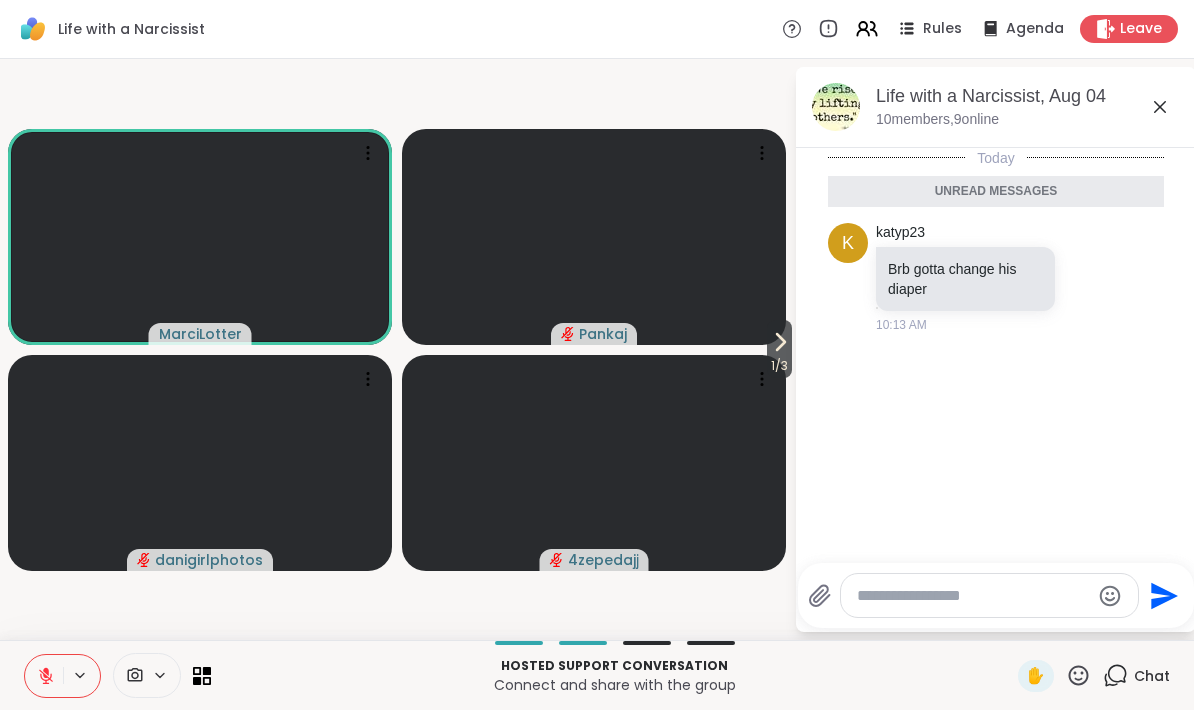 click on "Today Unread messages k [USERNAME] Brb gotta change his diaper [TIME]" at bounding box center (996, 349) 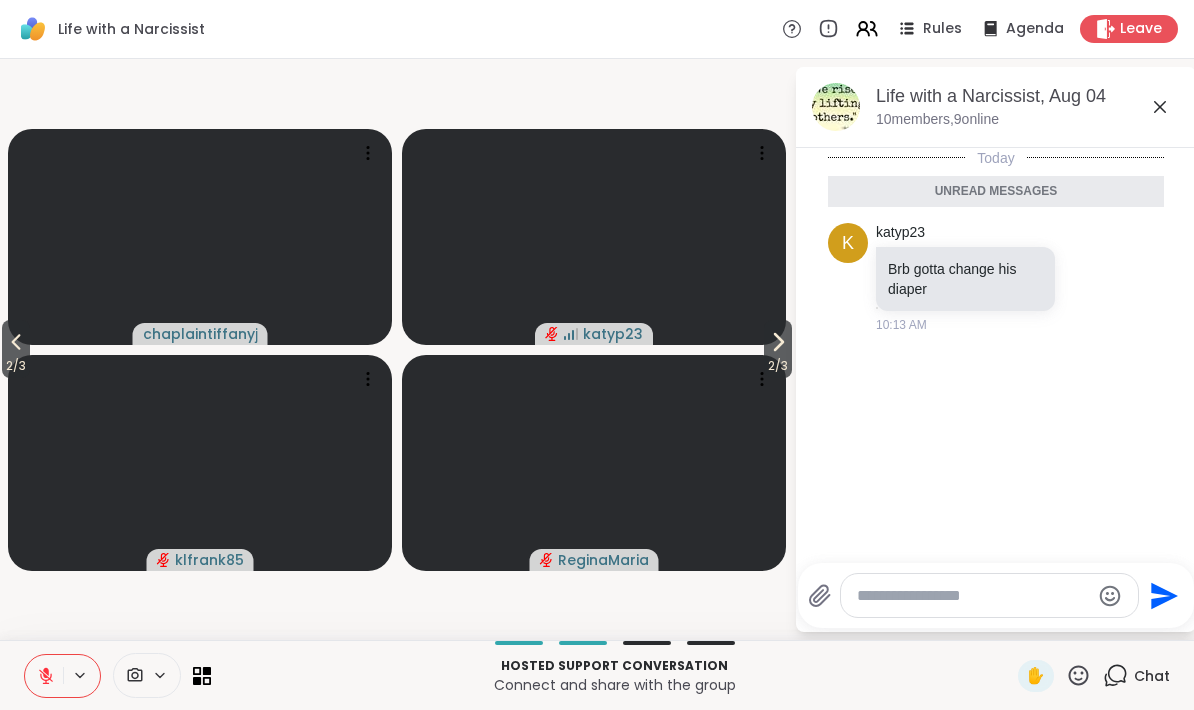 click 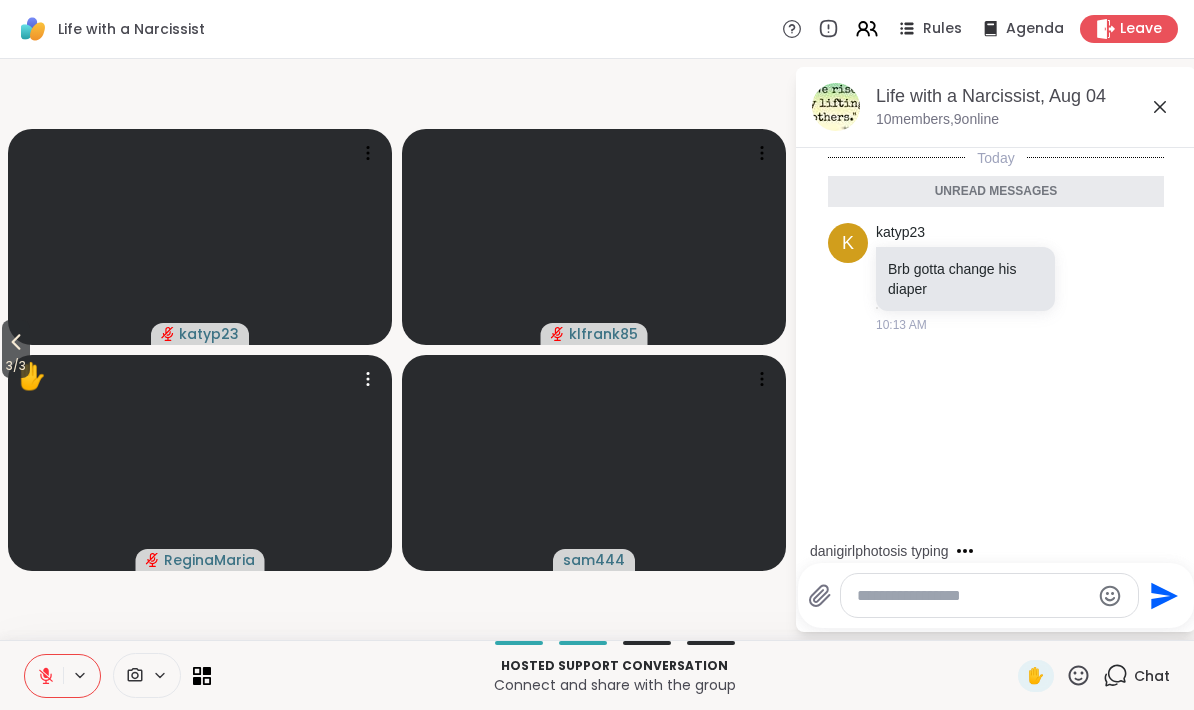 click on "✋" at bounding box center (32, 376) 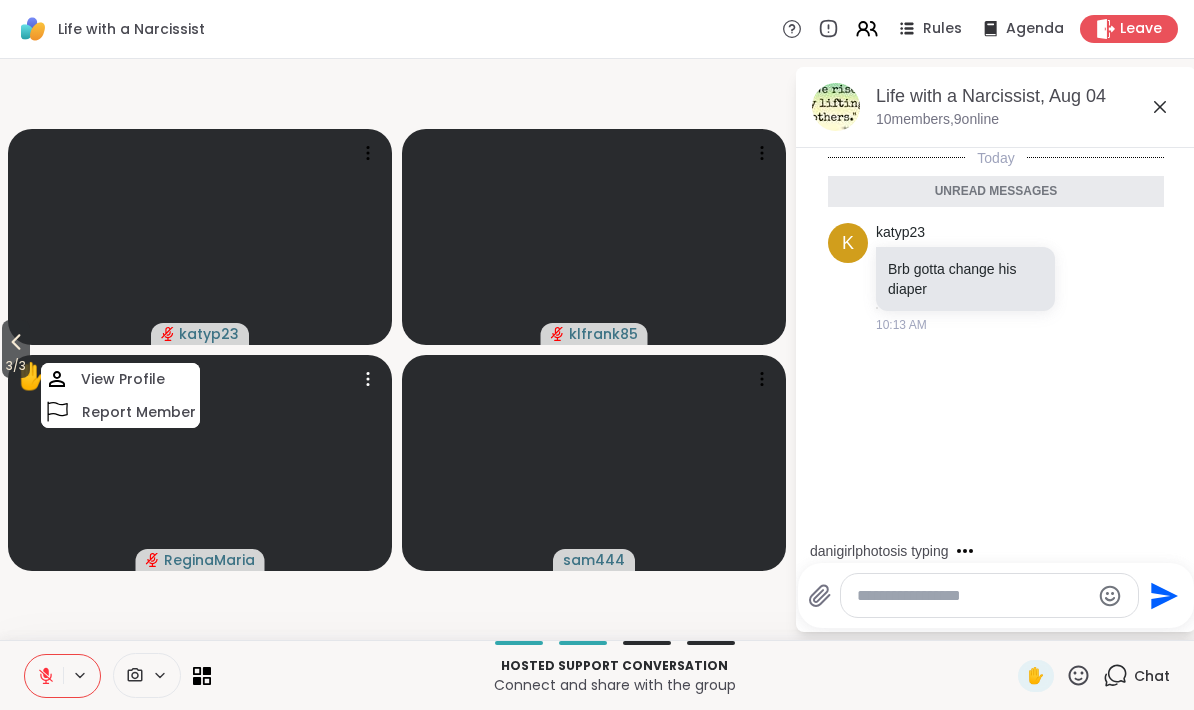 click on "3  /  3" at bounding box center (16, 366) 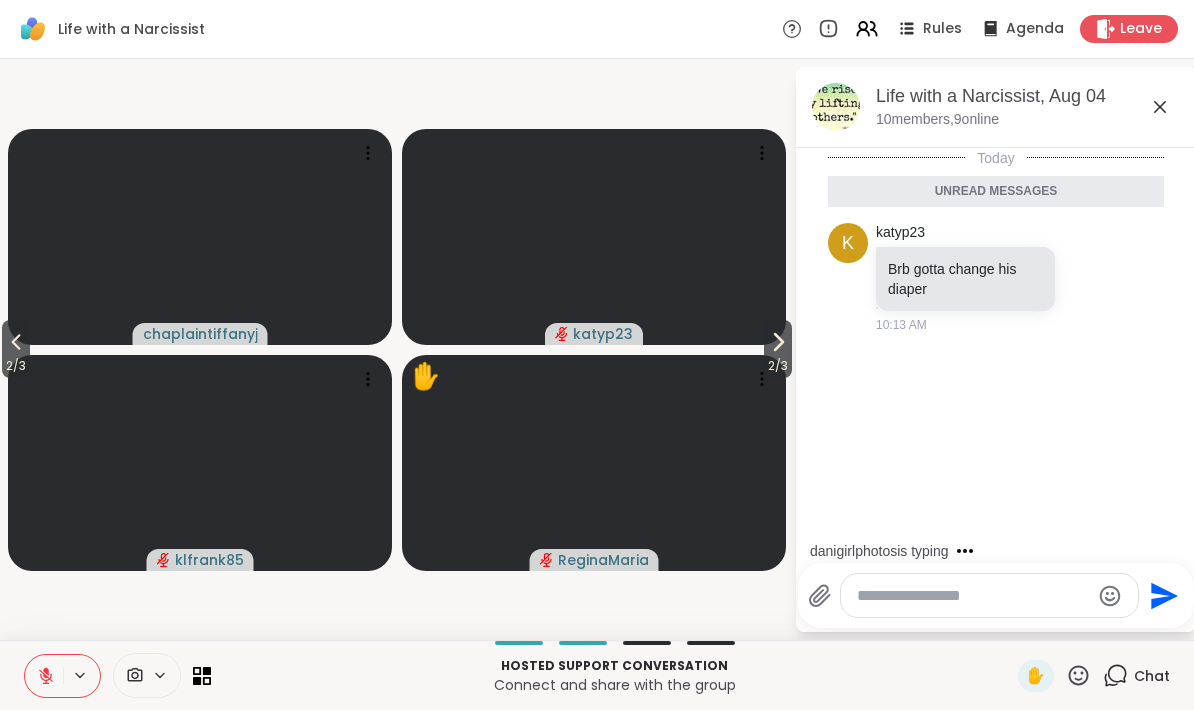 click on "2  /  3" at bounding box center (16, 366) 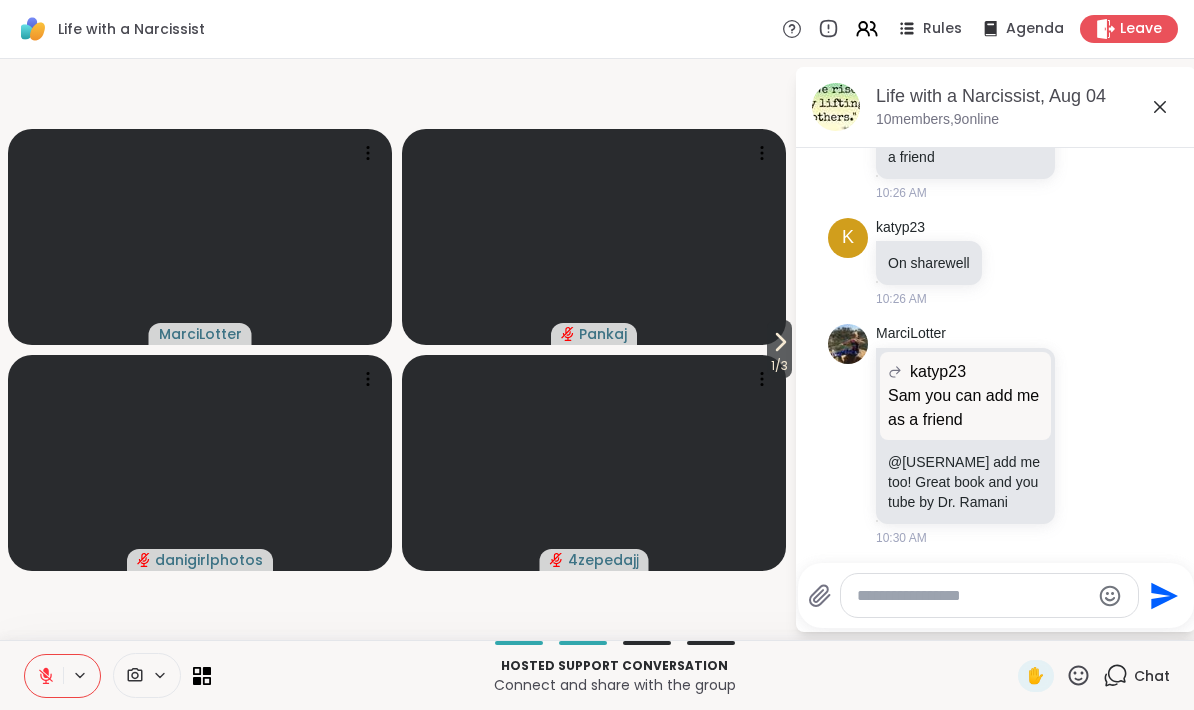 scroll, scrollTop: 677, scrollLeft: 0, axis: vertical 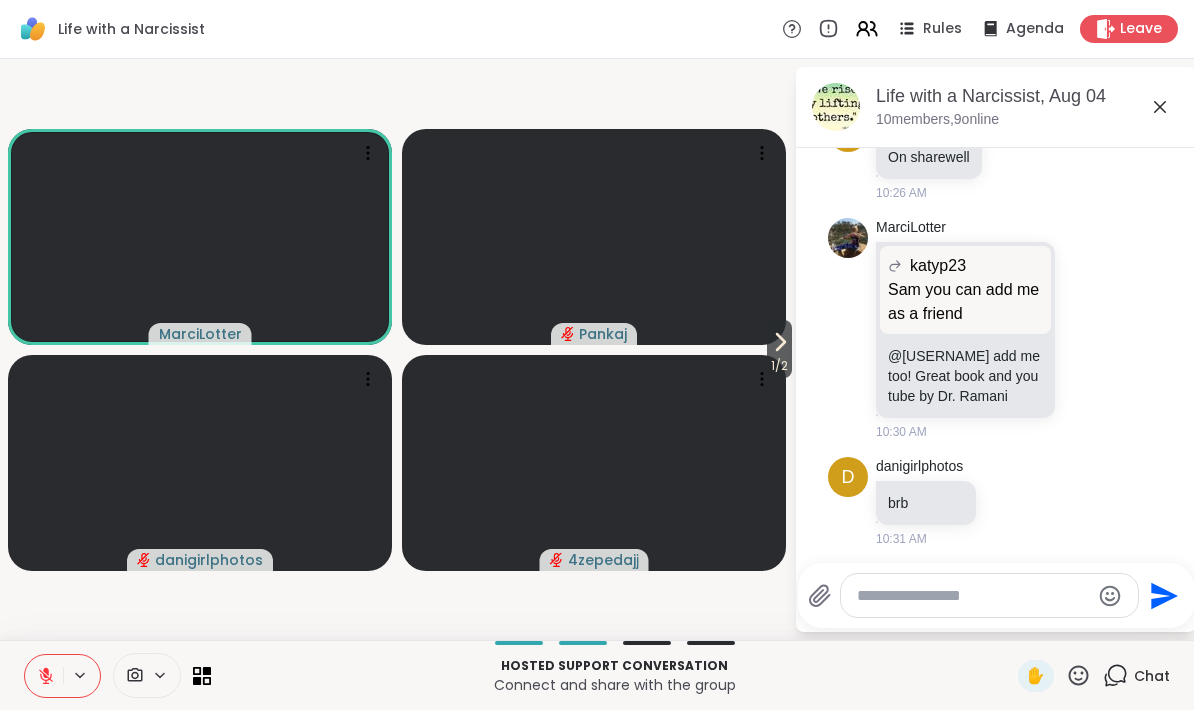 click 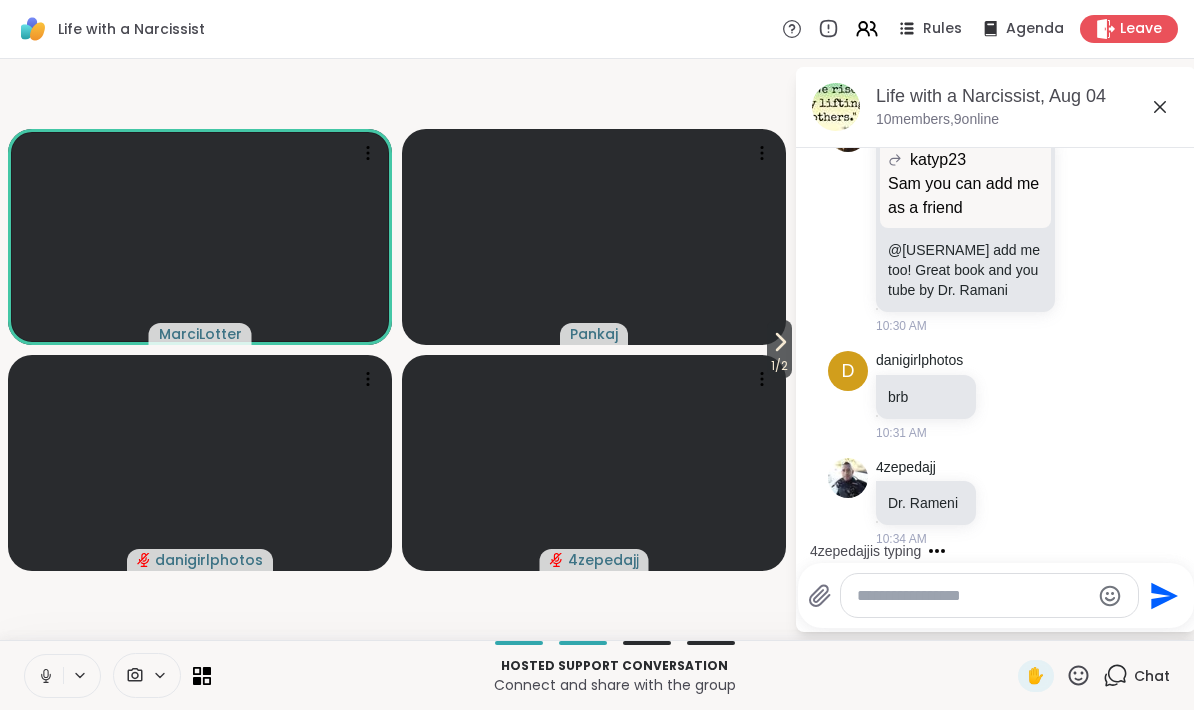 scroll, scrollTop: 889, scrollLeft: 0, axis: vertical 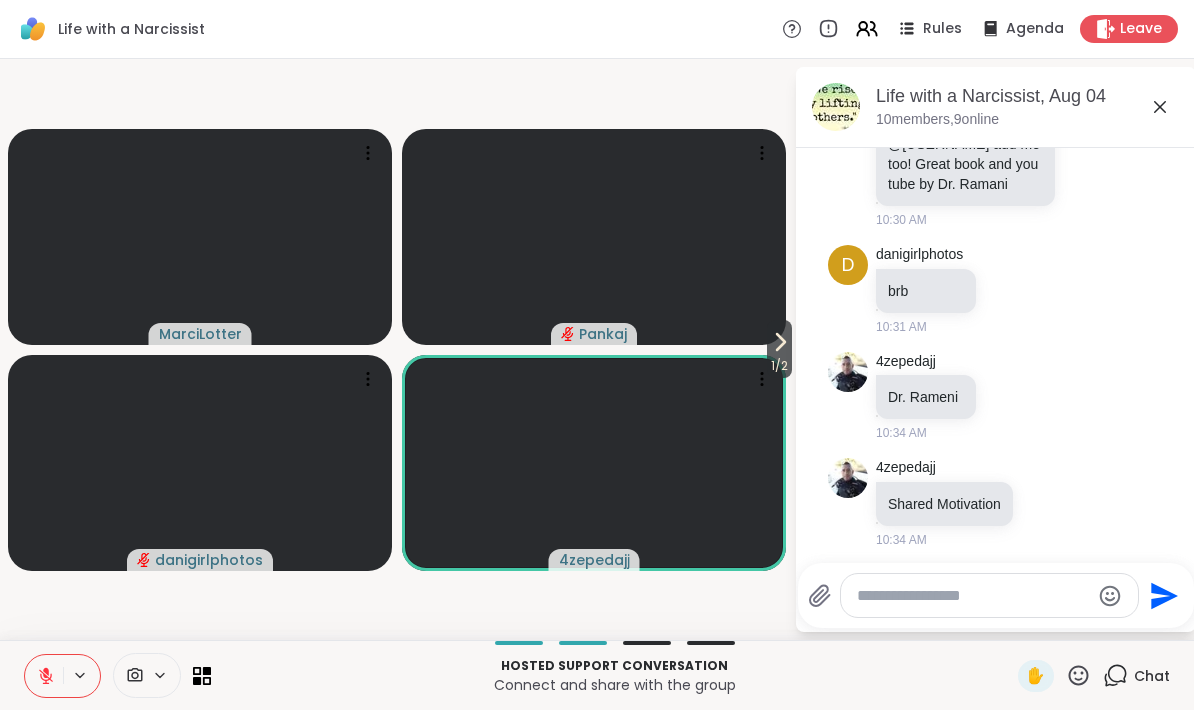 click 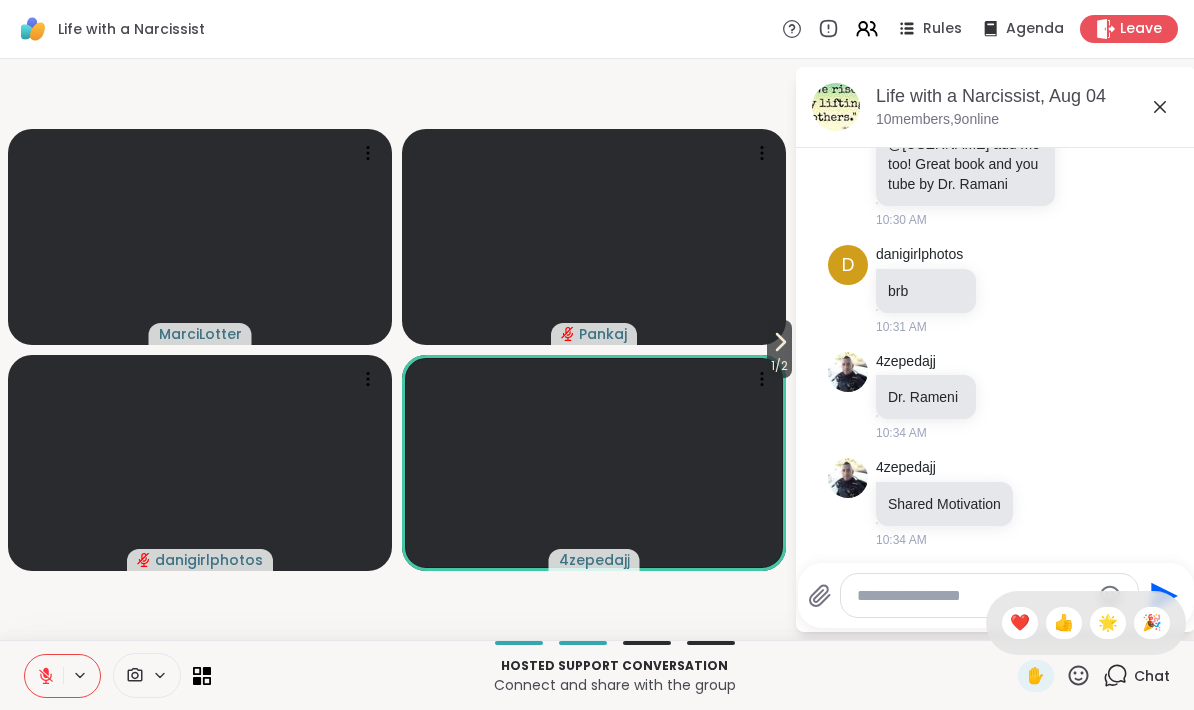 click on "👍" at bounding box center (1064, 623) 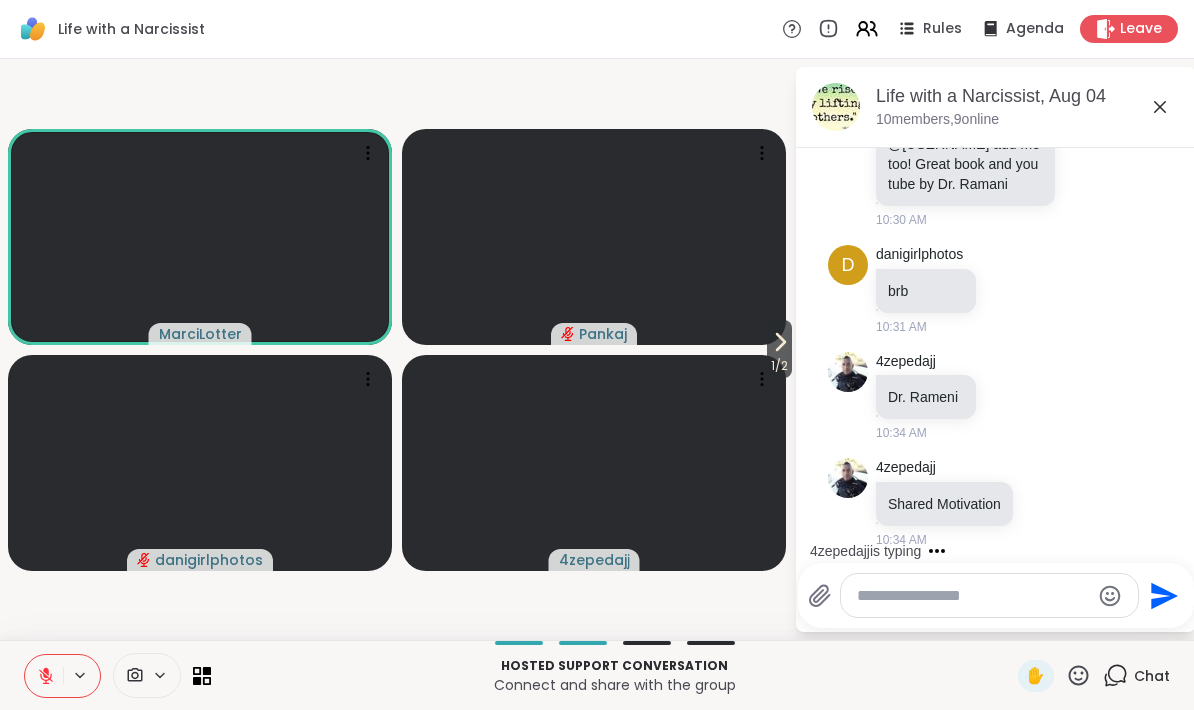 click 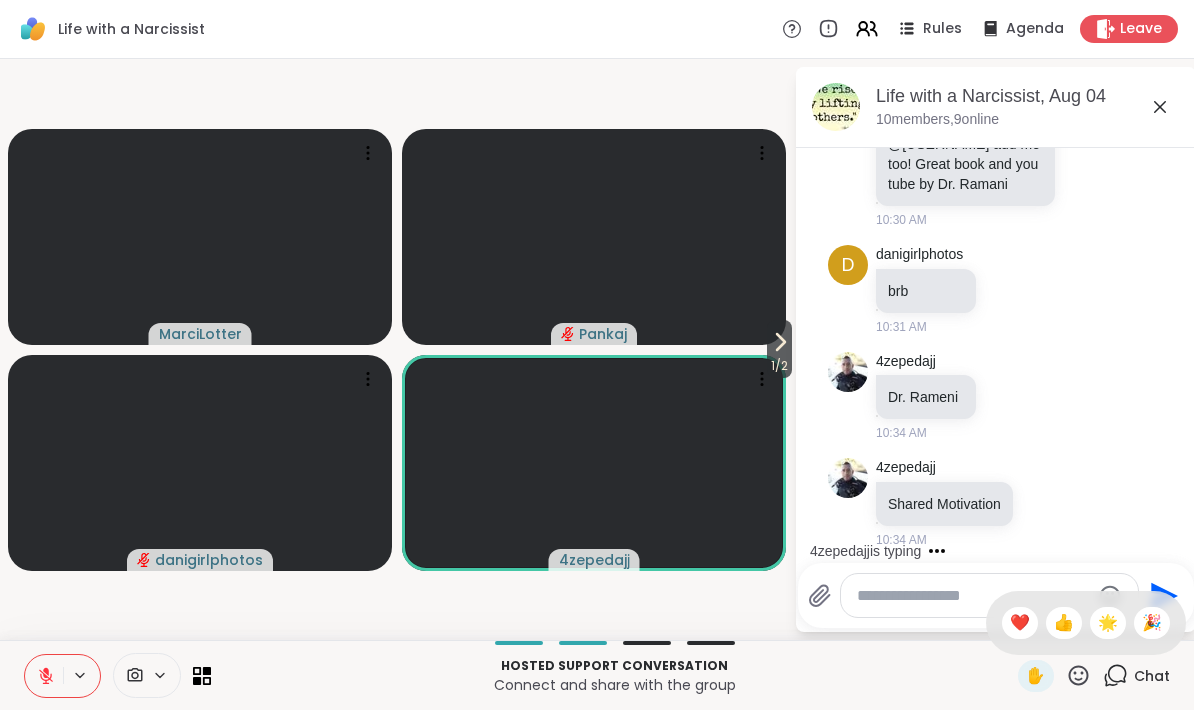 click on "👍" at bounding box center (1064, 623) 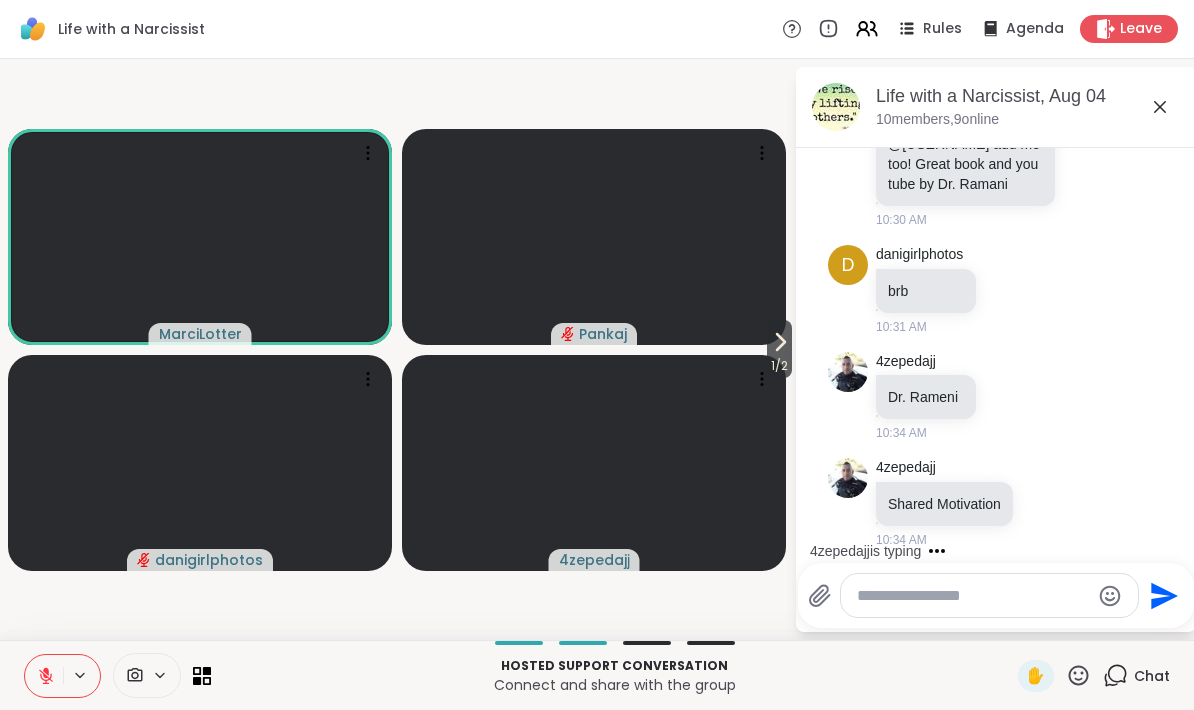 scroll, scrollTop: 1015, scrollLeft: 0, axis: vertical 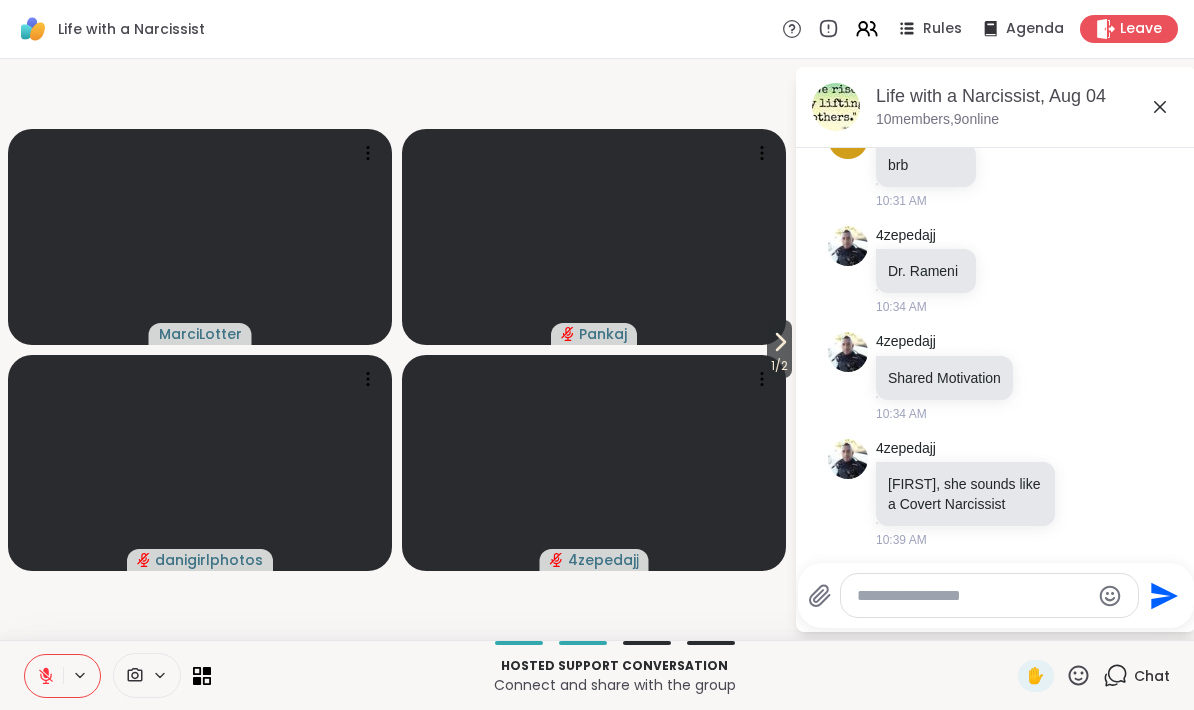 click at bounding box center (973, 596) 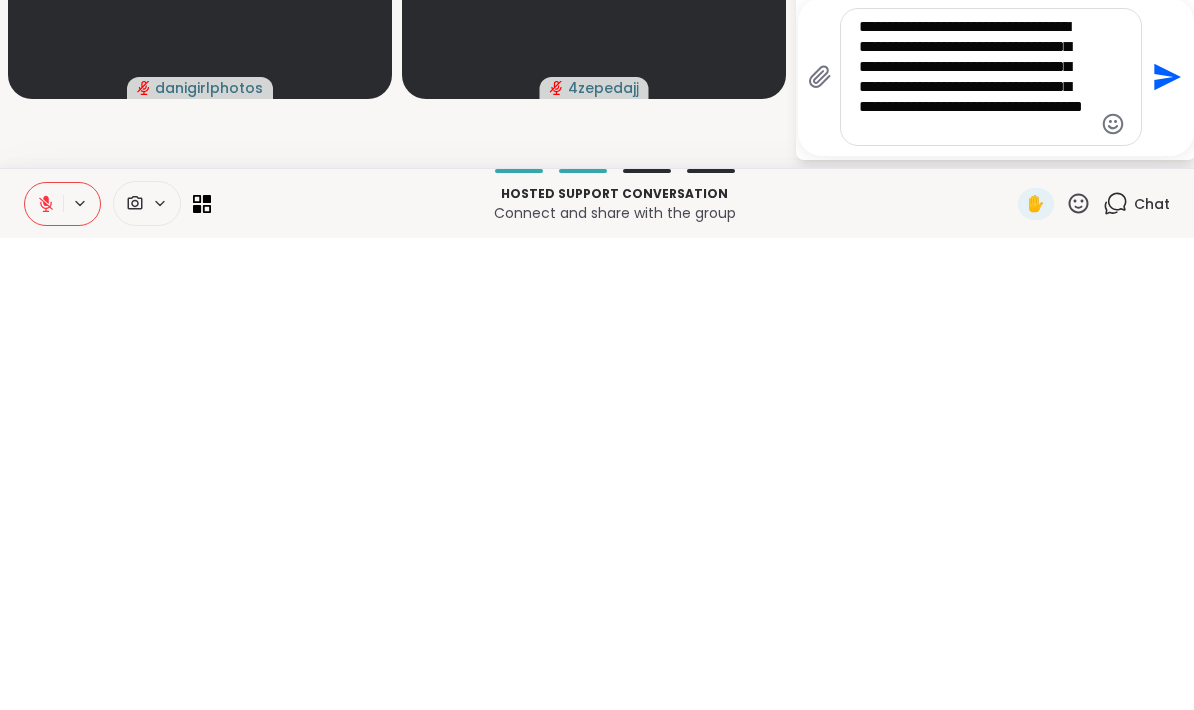 type on "**********" 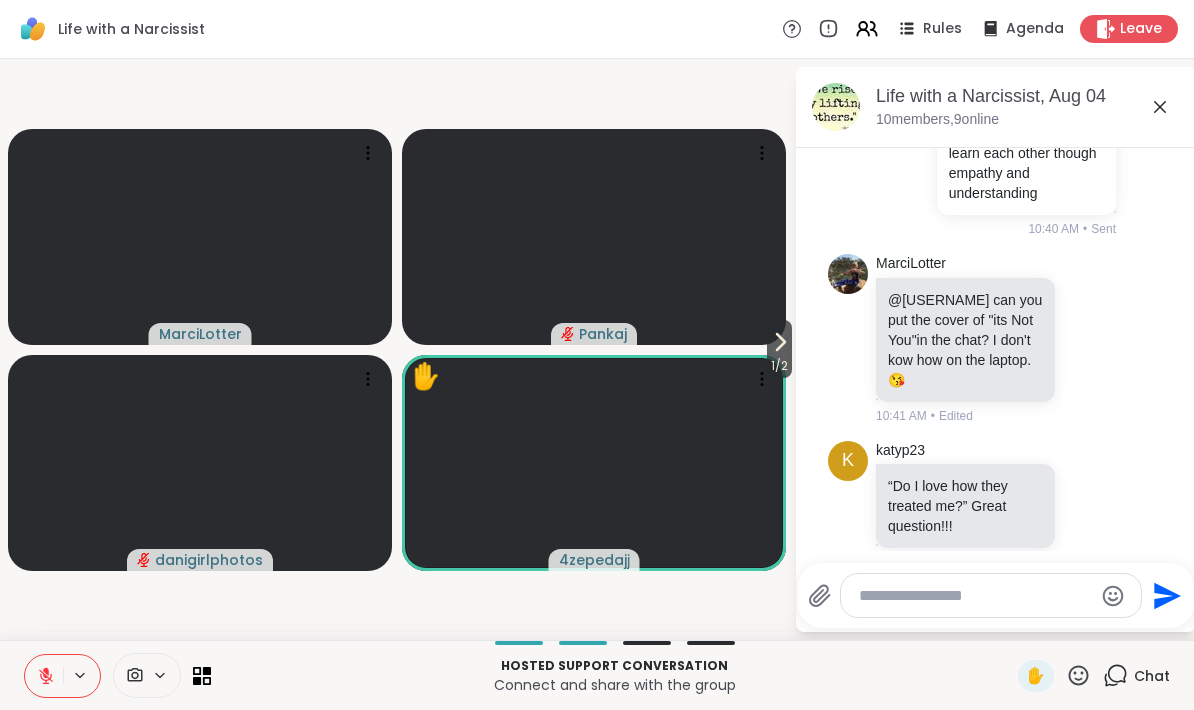 scroll, scrollTop: 1859, scrollLeft: 0, axis: vertical 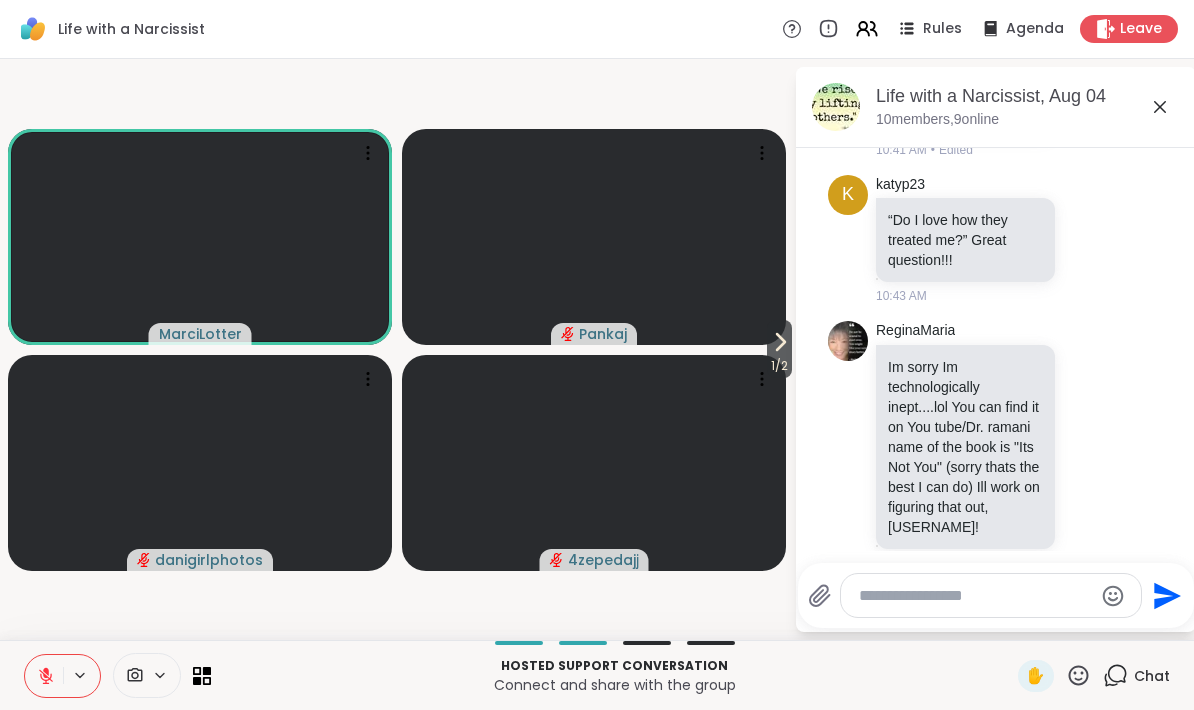 click 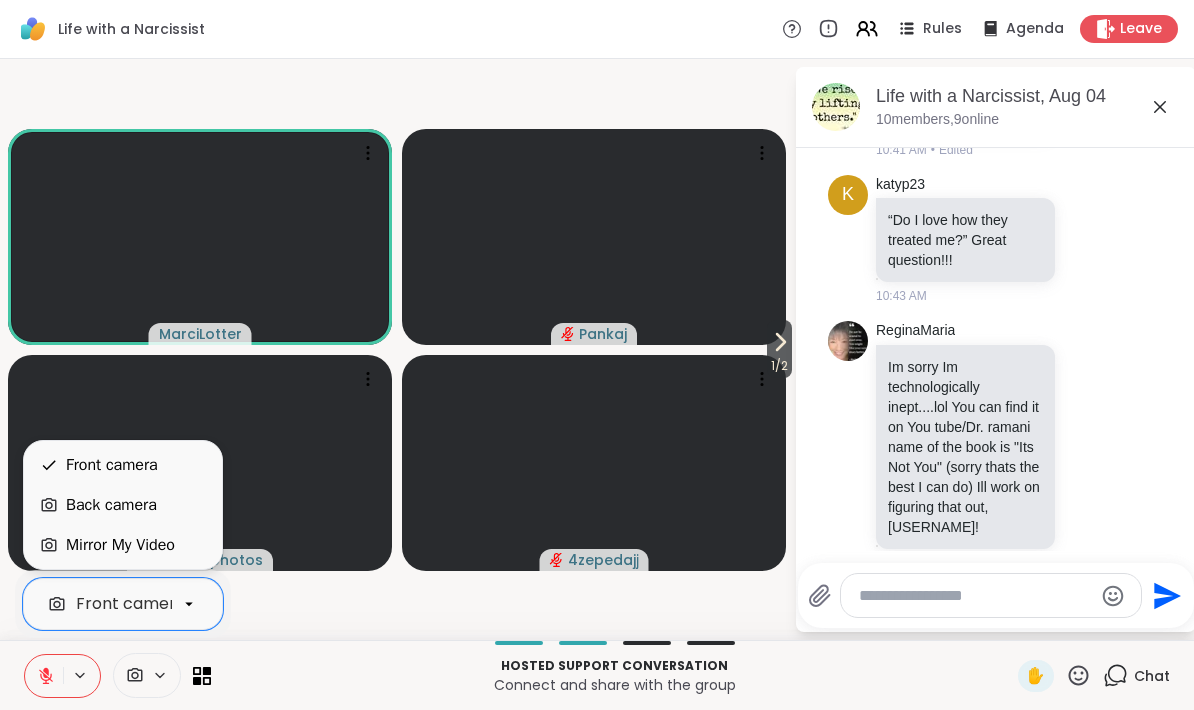 click on "Connect and share with the group" at bounding box center [614, 685] 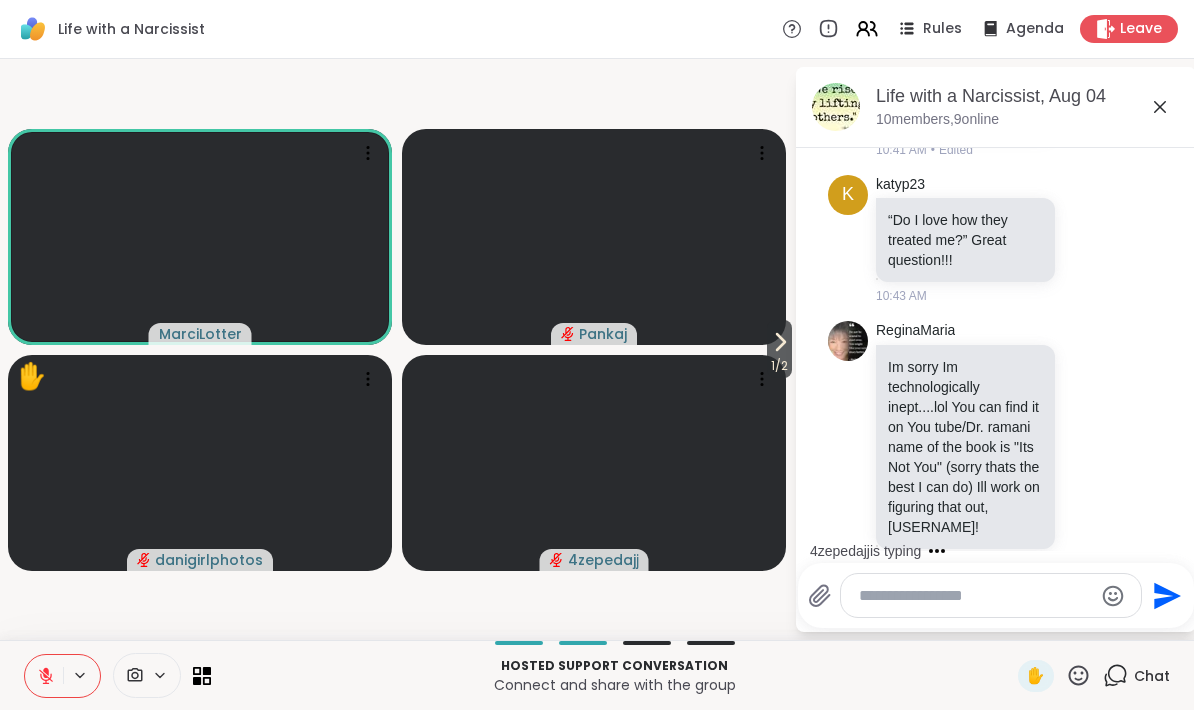 scroll, scrollTop: 2005, scrollLeft: 0, axis: vertical 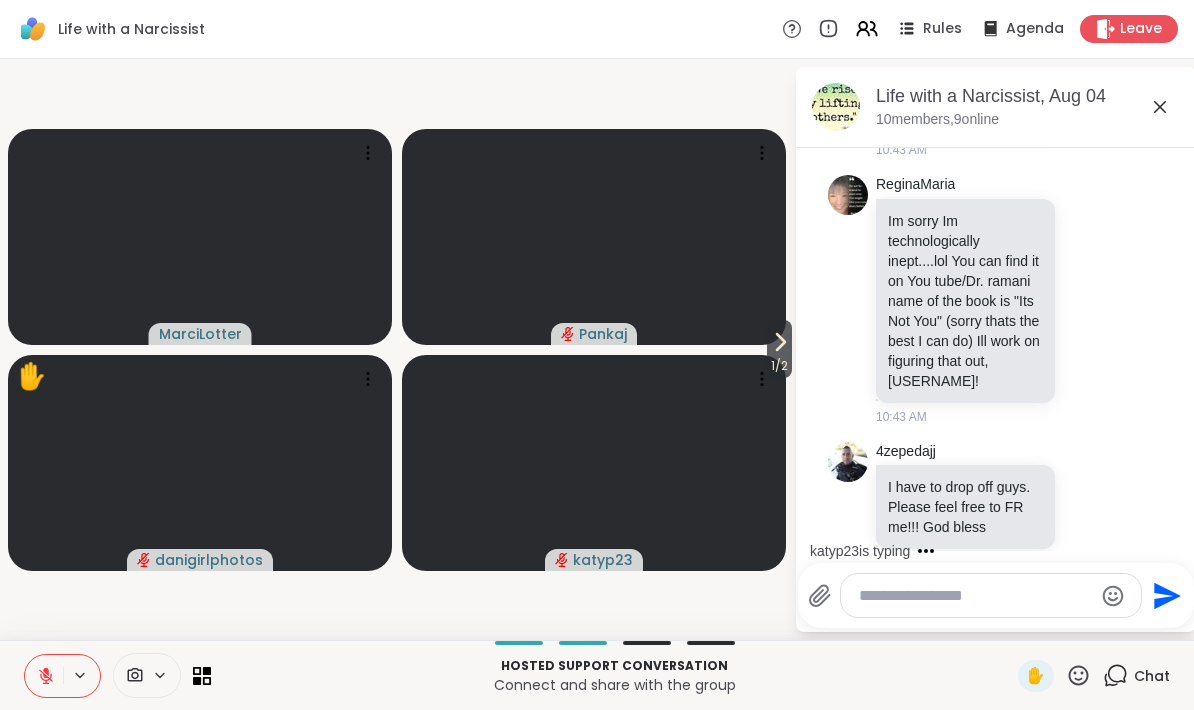 click 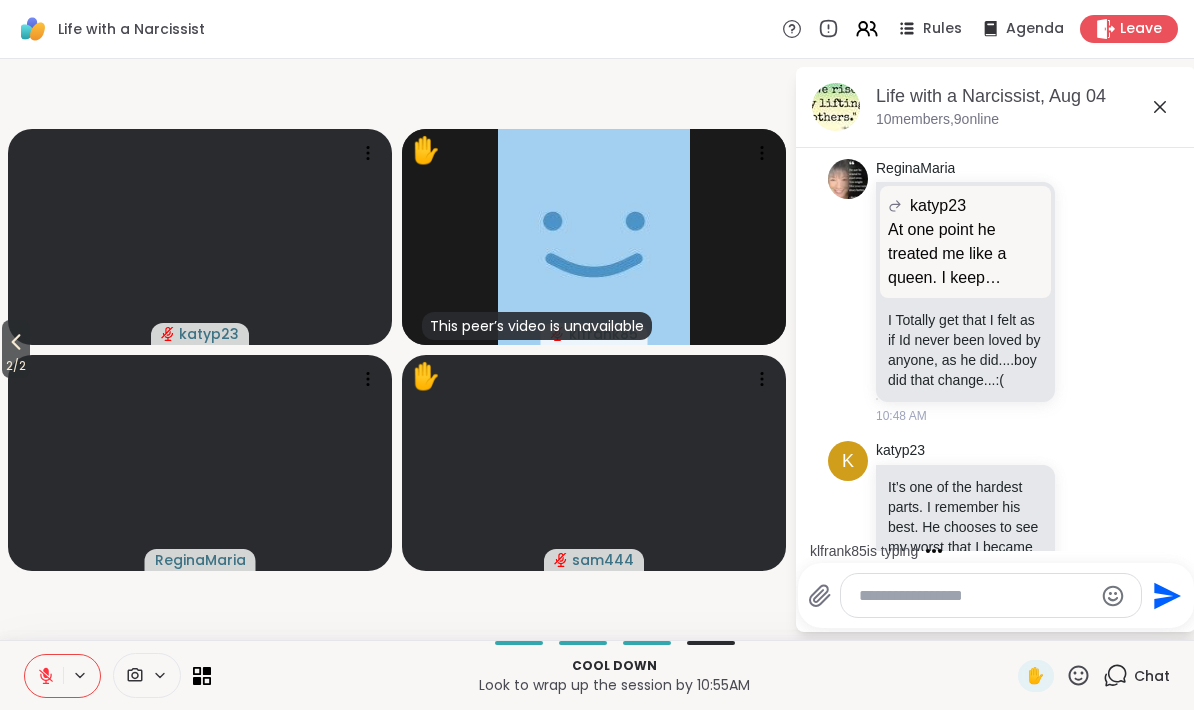 scroll, scrollTop: 2583, scrollLeft: 0, axis: vertical 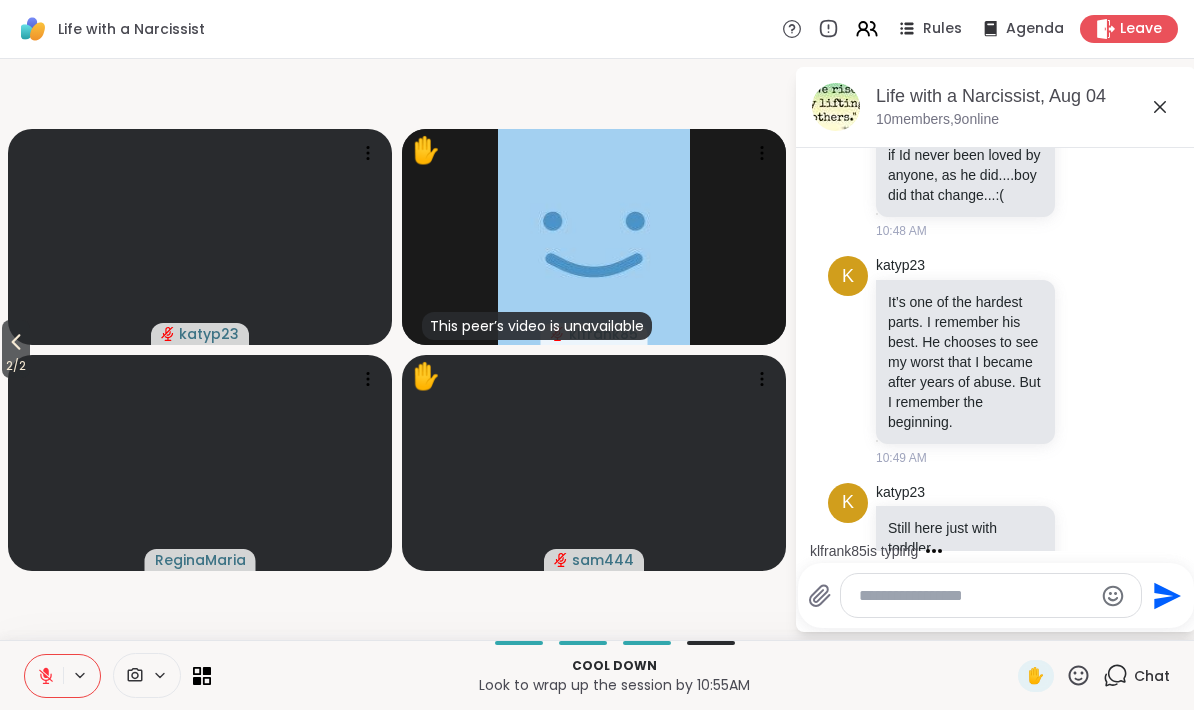 click on "2  /  2" at bounding box center (16, 366) 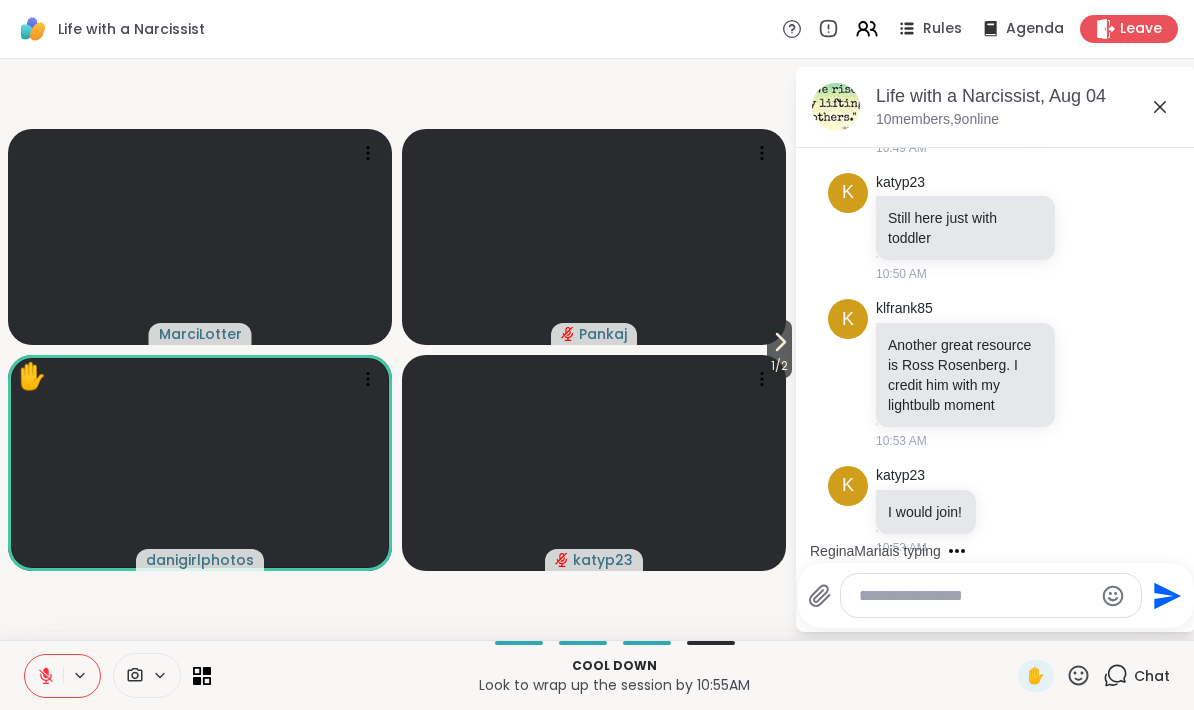 scroll, scrollTop: 3231, scrollLeft: 0, axis: vertical 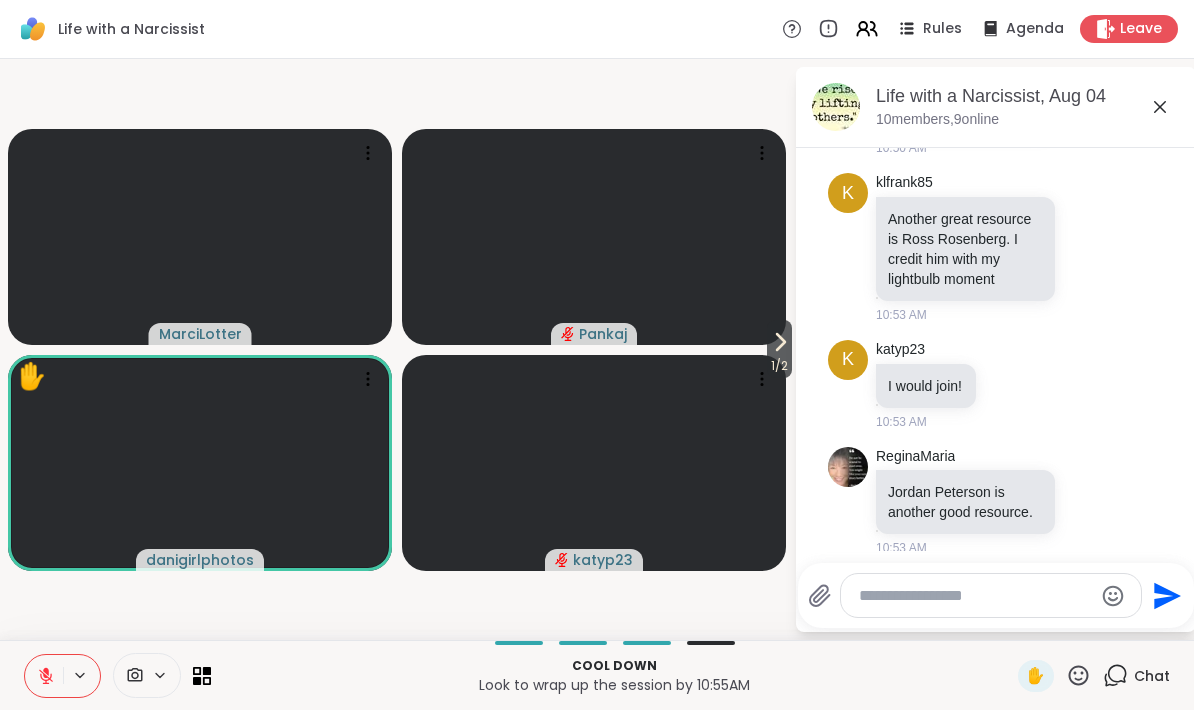 click at bounding box center (975, 596) 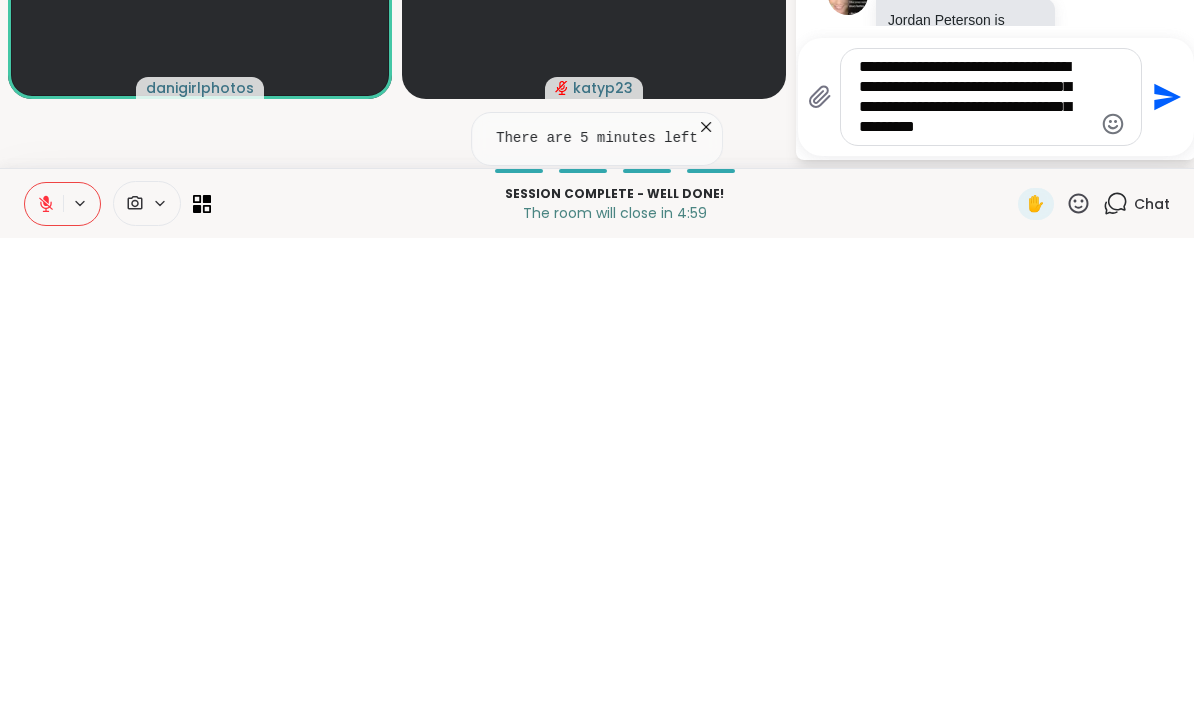 type on "**********" 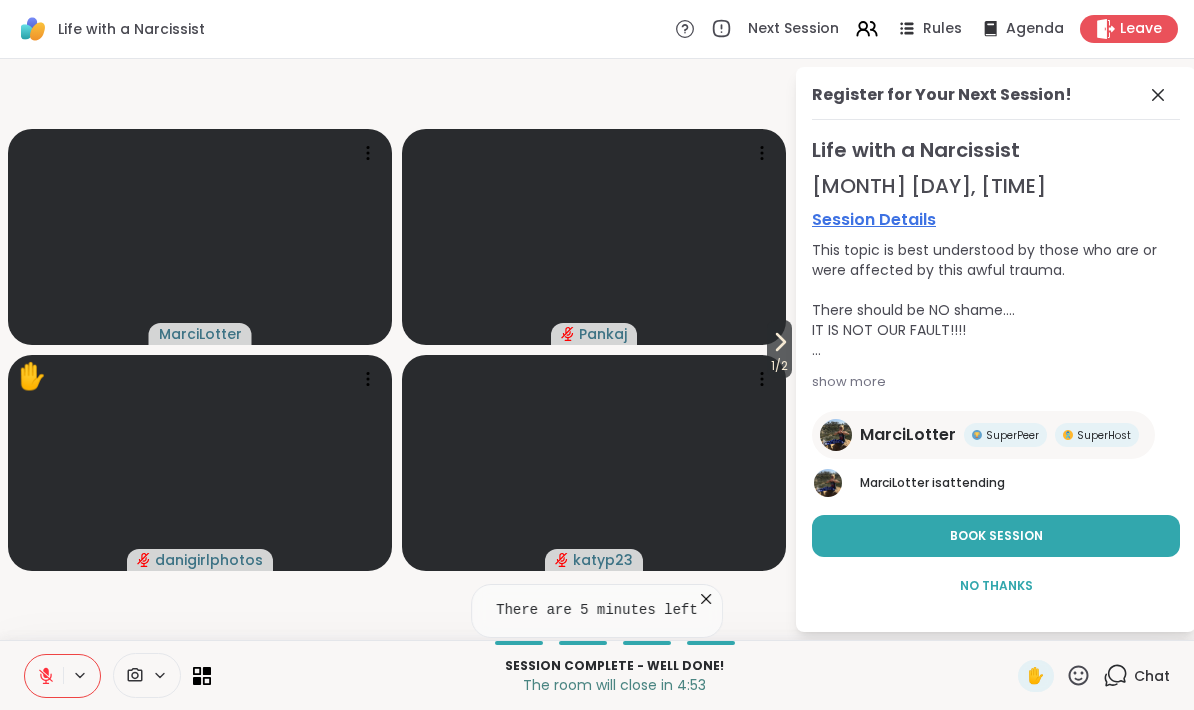 click 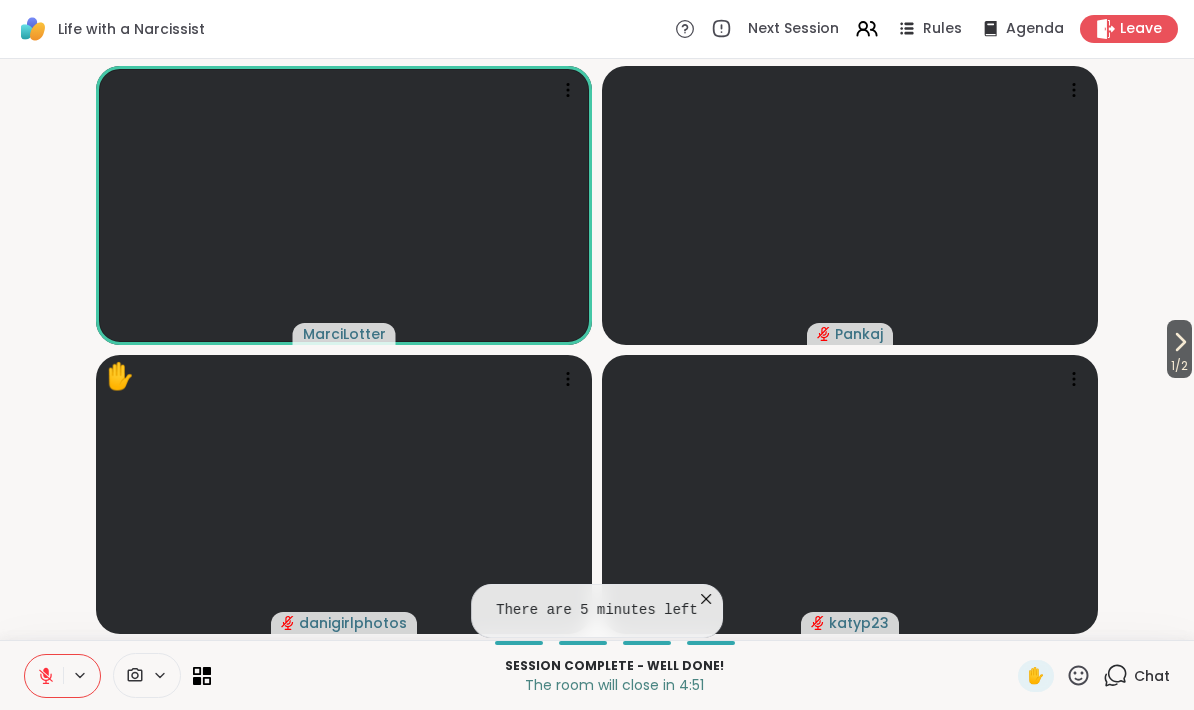 click 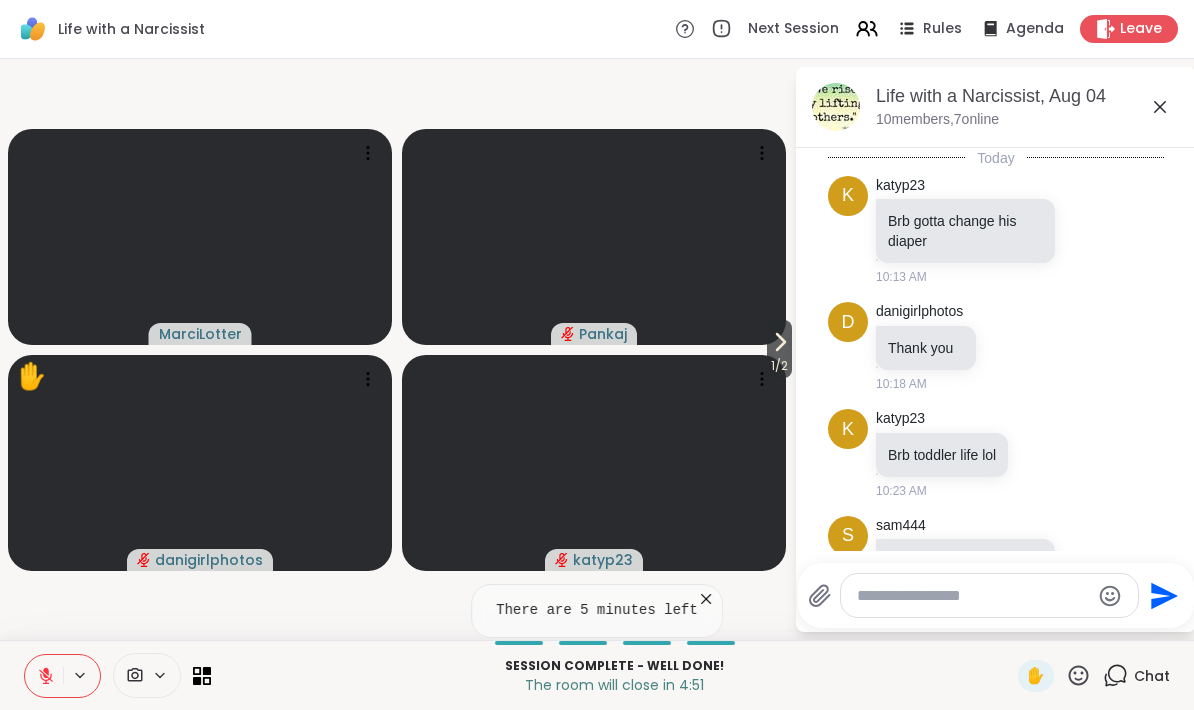 scroll, scrollTop: 3231, scrollLeft: 0, axis: vertical 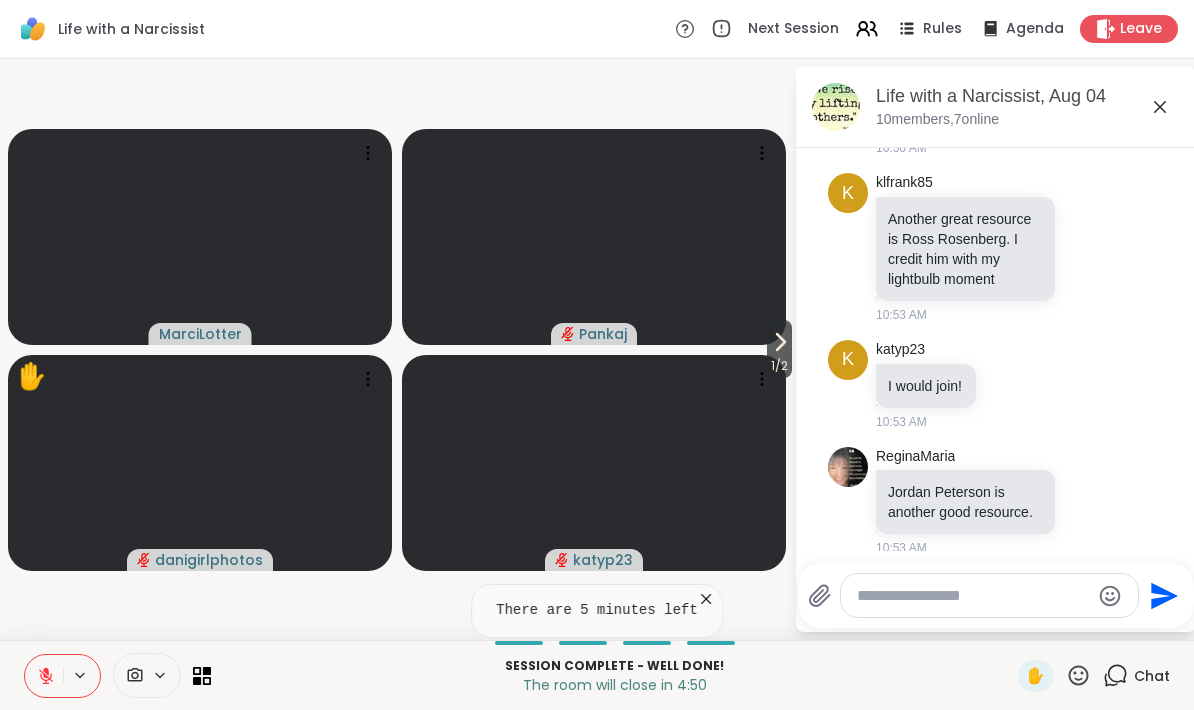 click at bounding box center (973, 596) 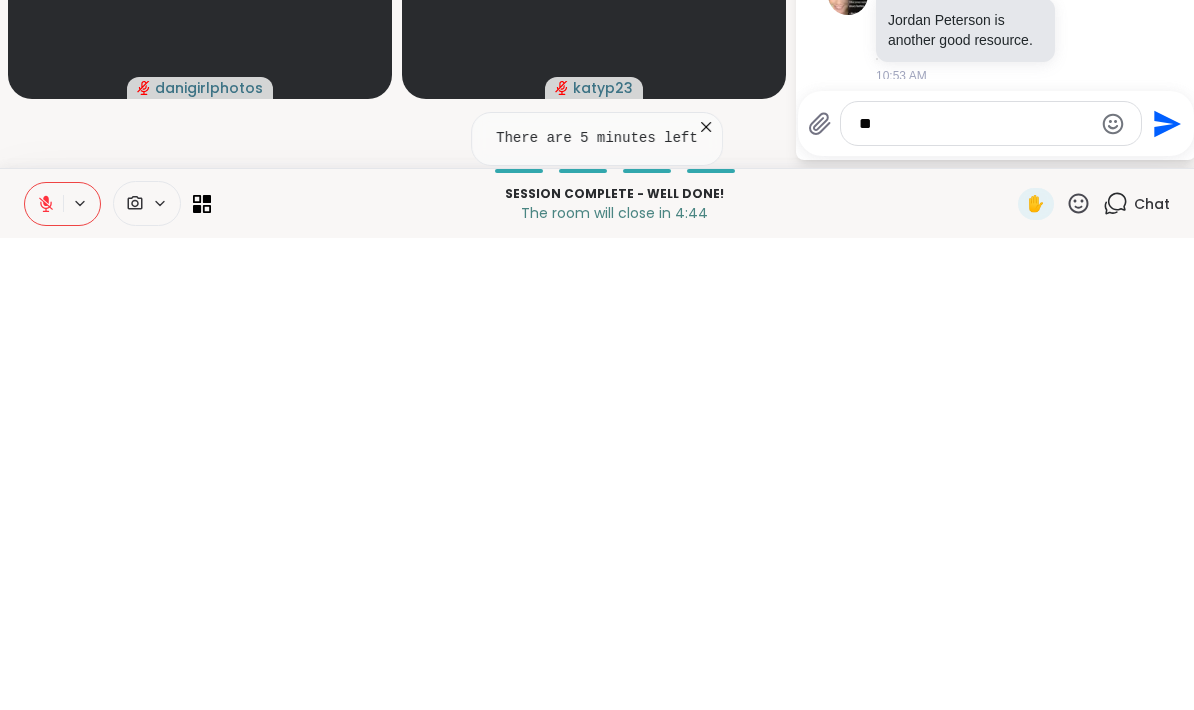 type on "*" 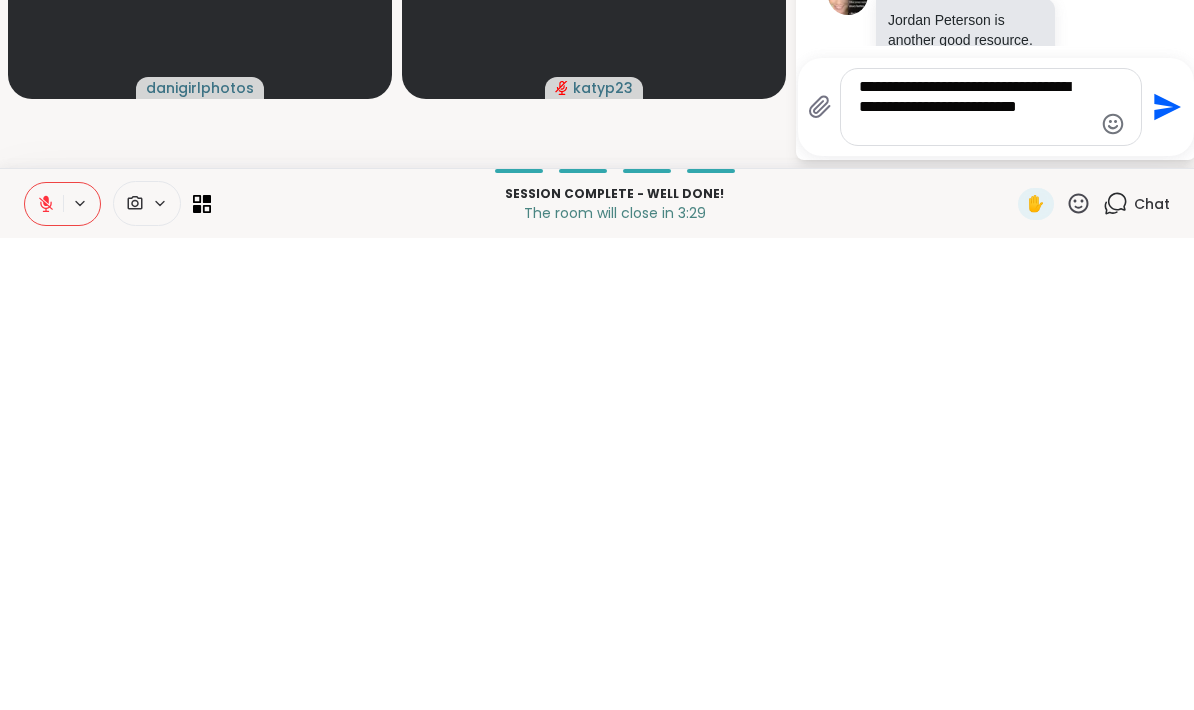 click on "**********" at bounding box center [975, 579] 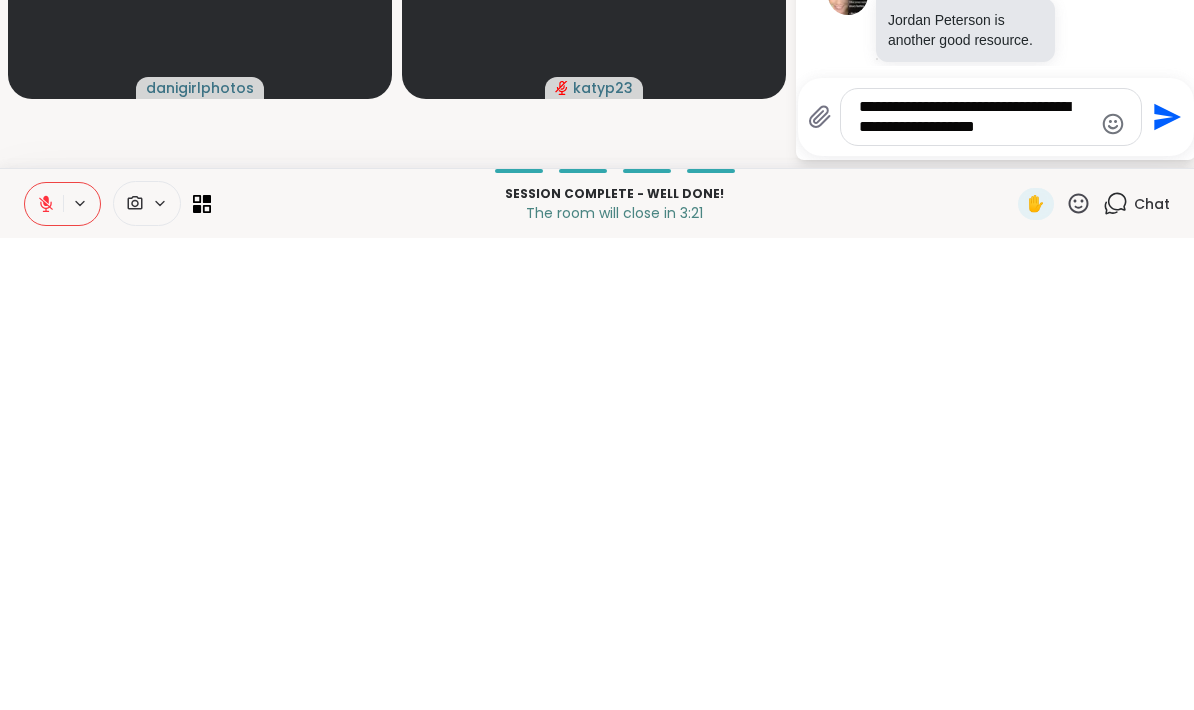 click on "**********" at bounding box center (975, 589) 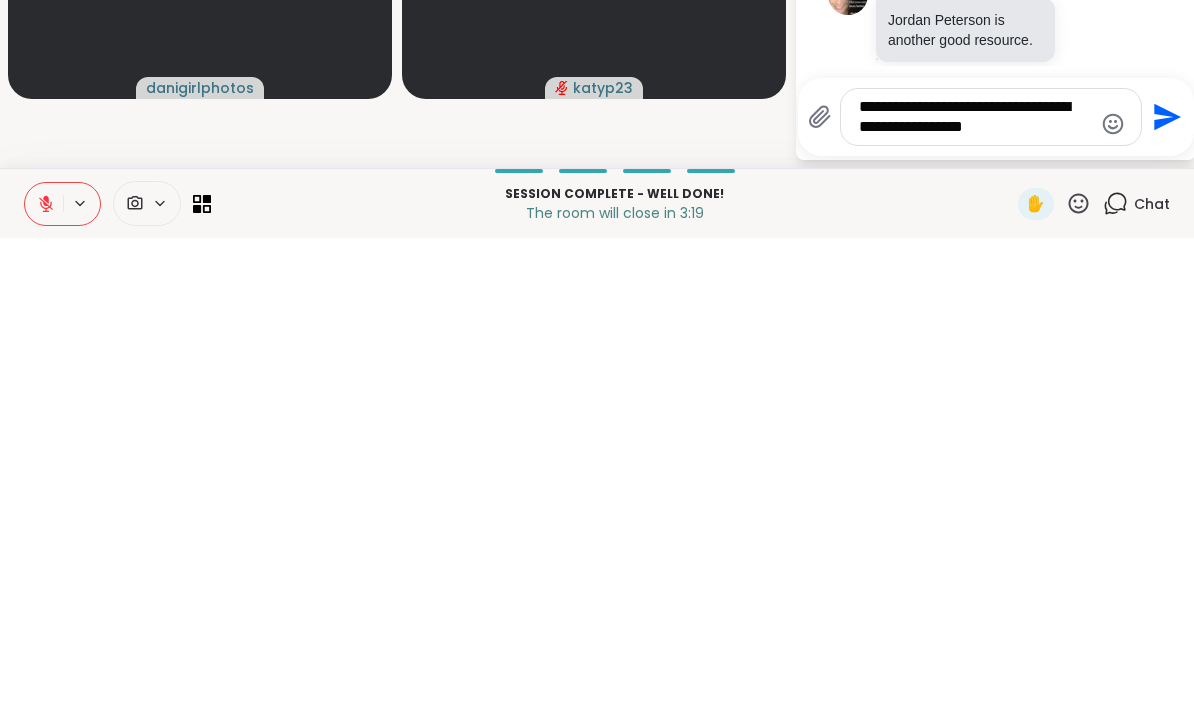 click on "**********" at bounding box center [975, 589] 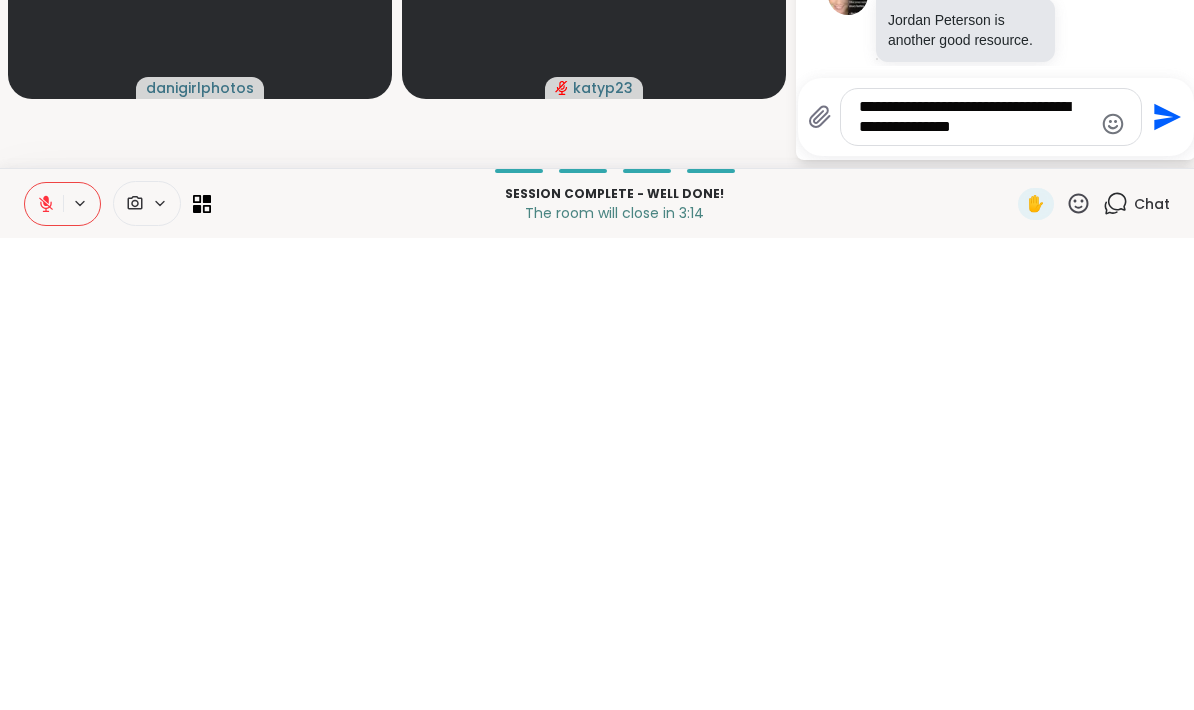 click on "**********" at bounding box center [975, 589] 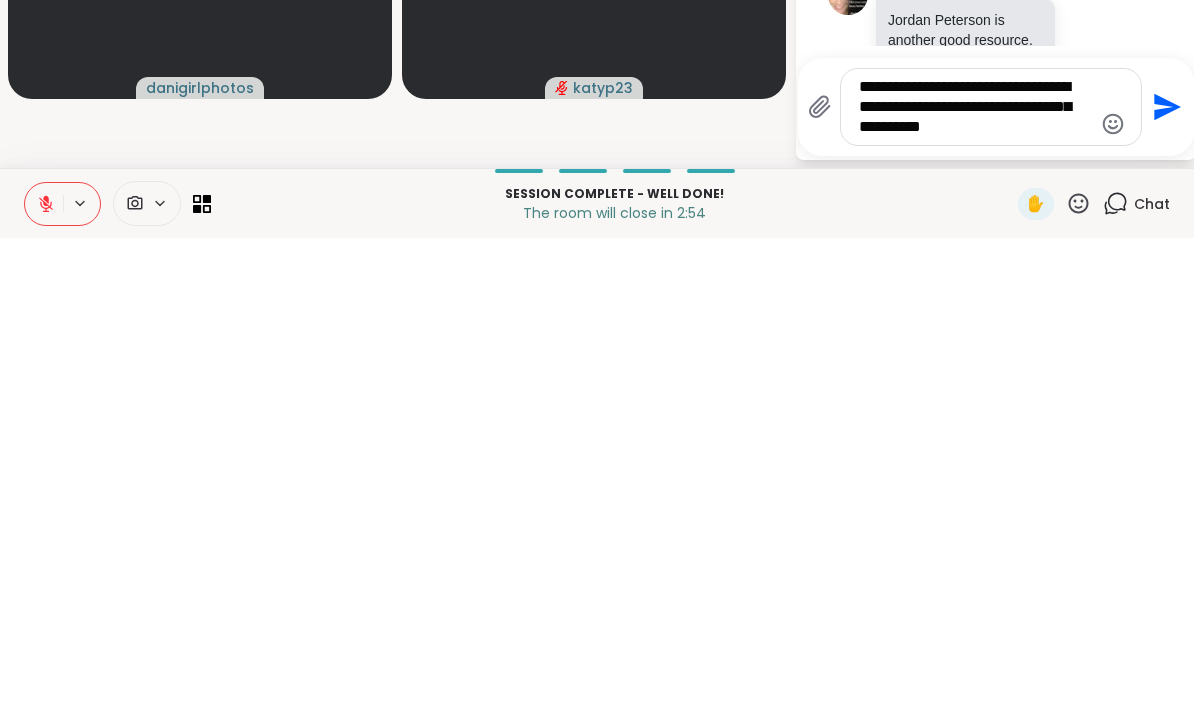 click on "**********" at bounding box center [975, 579] 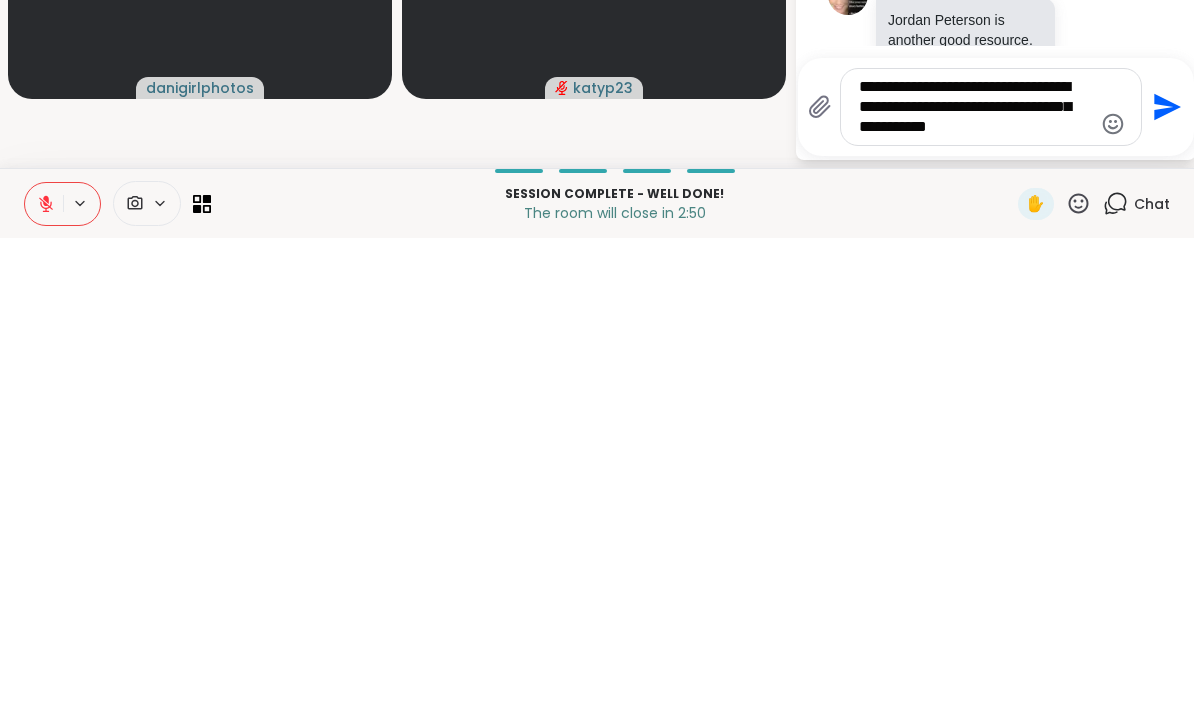 click on "**********" at bounding box center [975, 579] 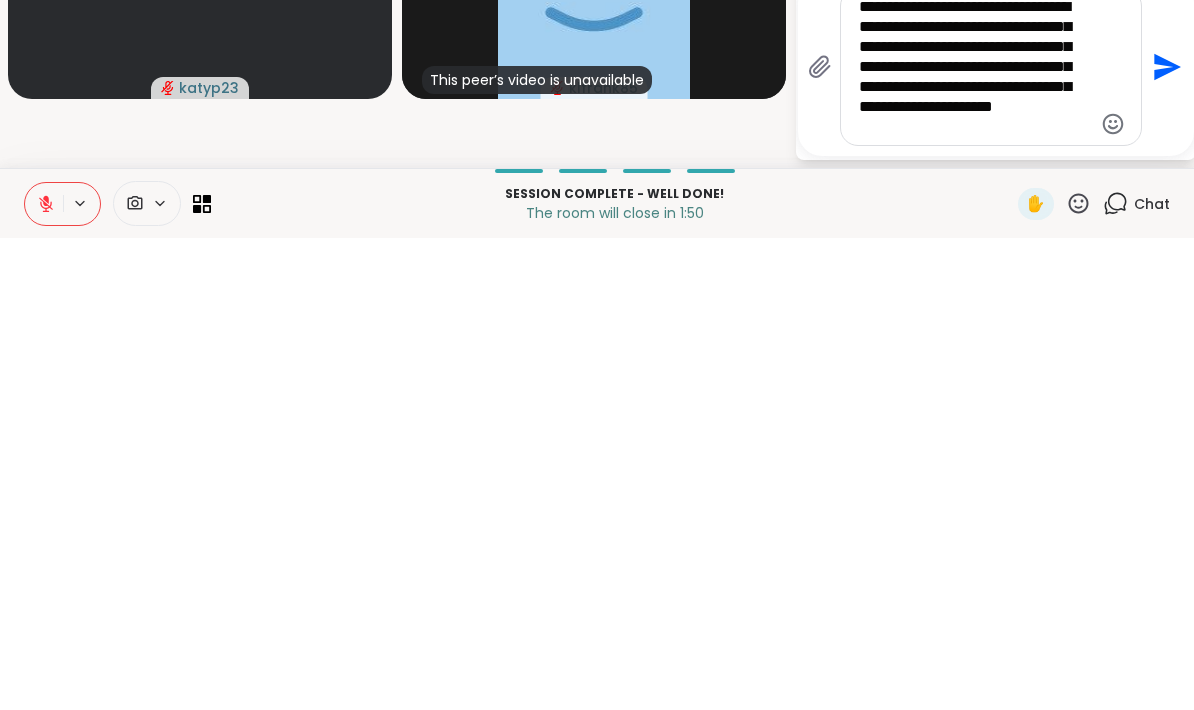 type on "**********" 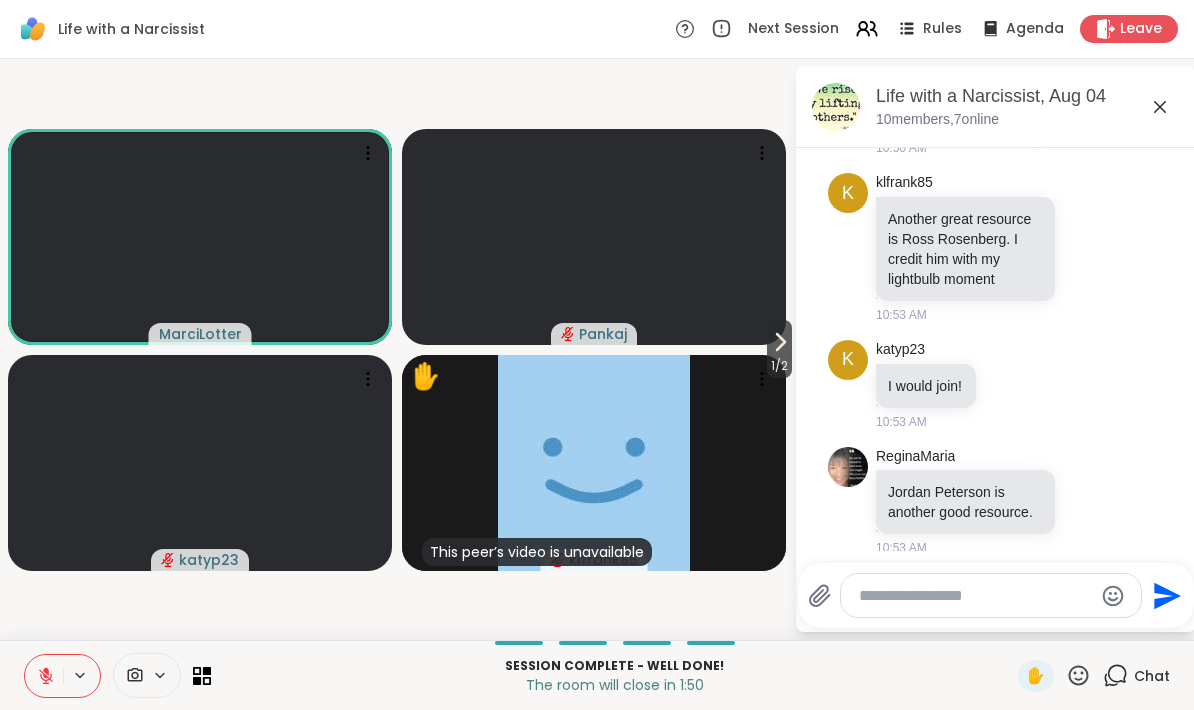 scroll, scrollTop: 3497, scrollLeft: 0, axis: vertical 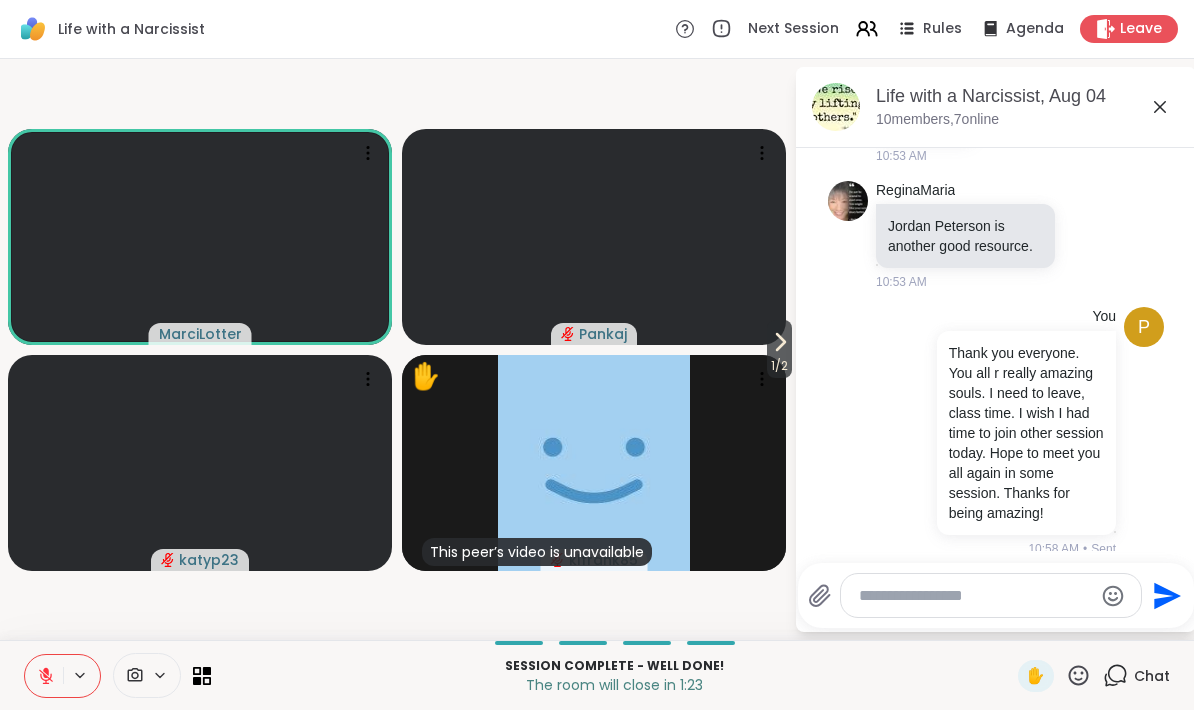click 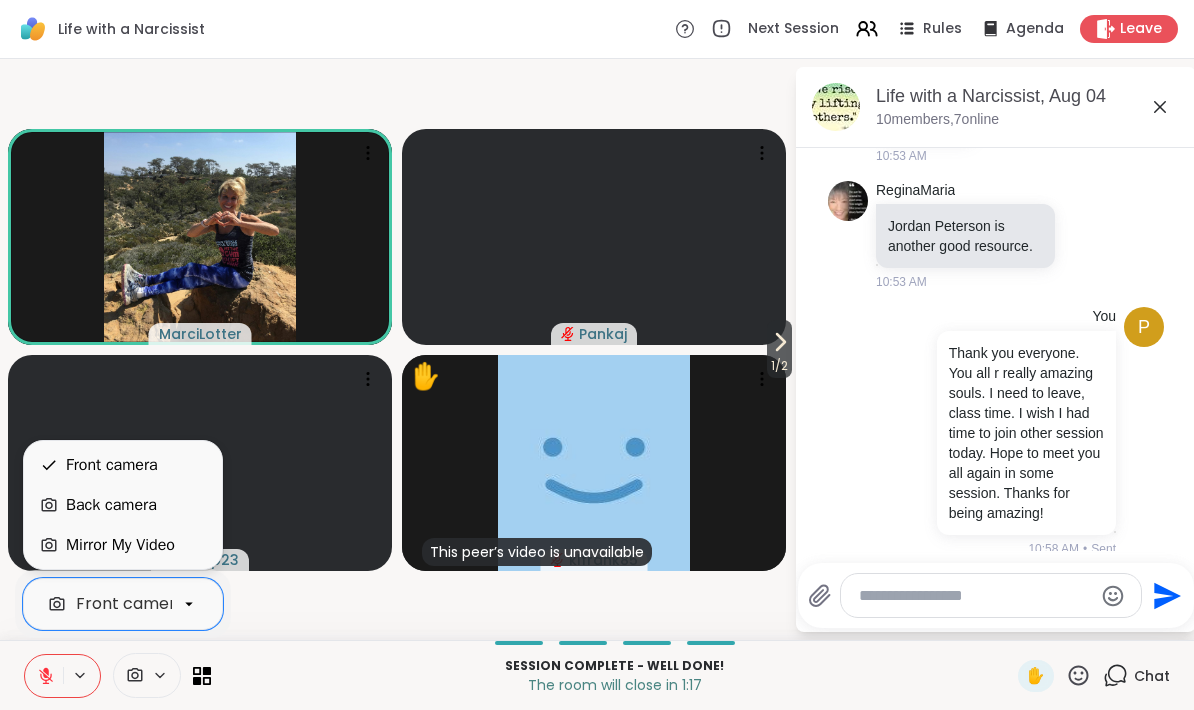 click on "Leave" at bounding box center [1141, 29] 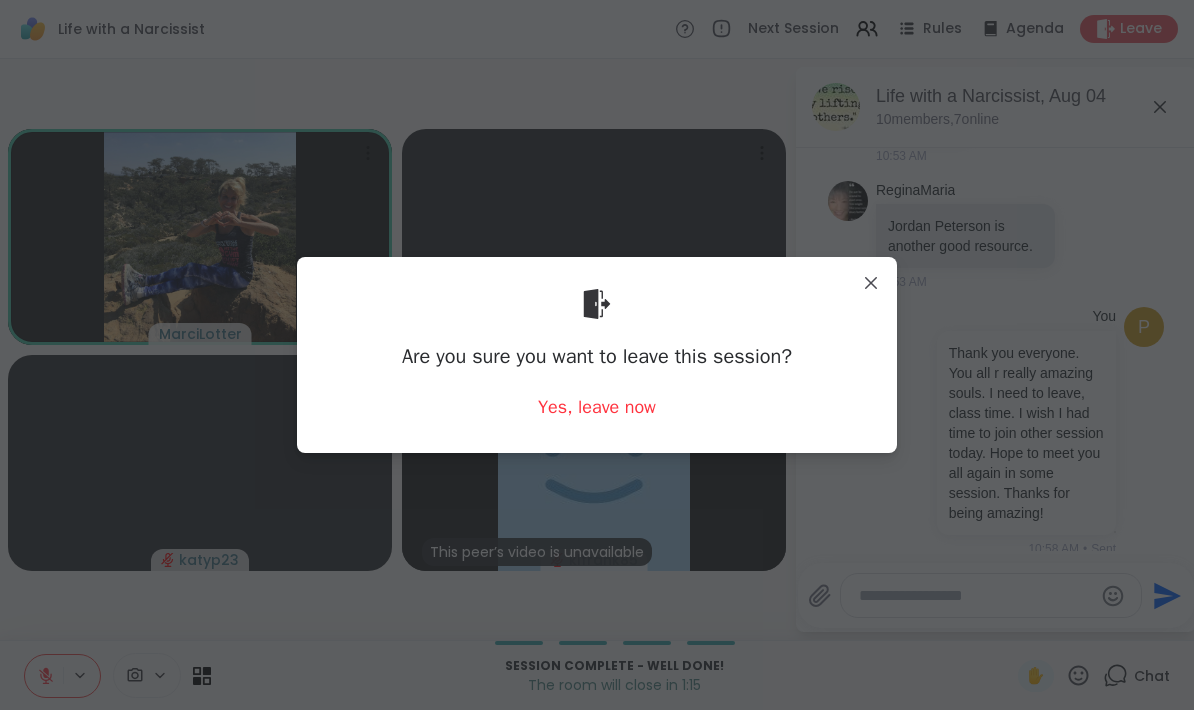 click on "Yes, leave now" at bounding box center (597, 407) 